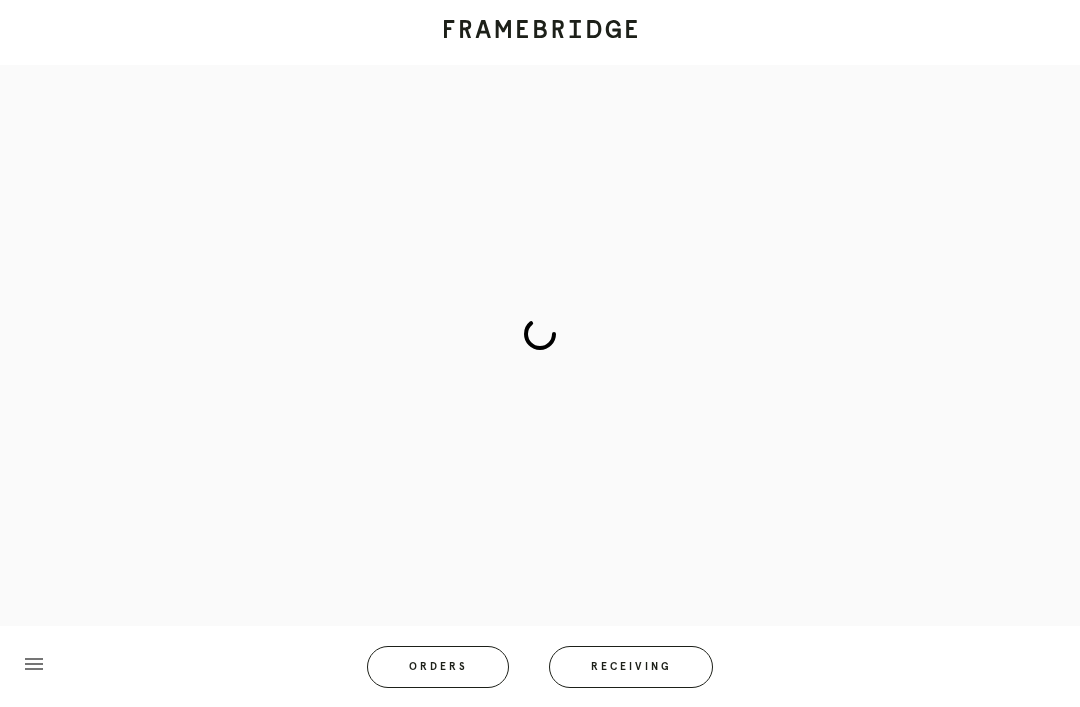 scroll, scrollTop: 83, scrollLeft: 0, axis: vertical 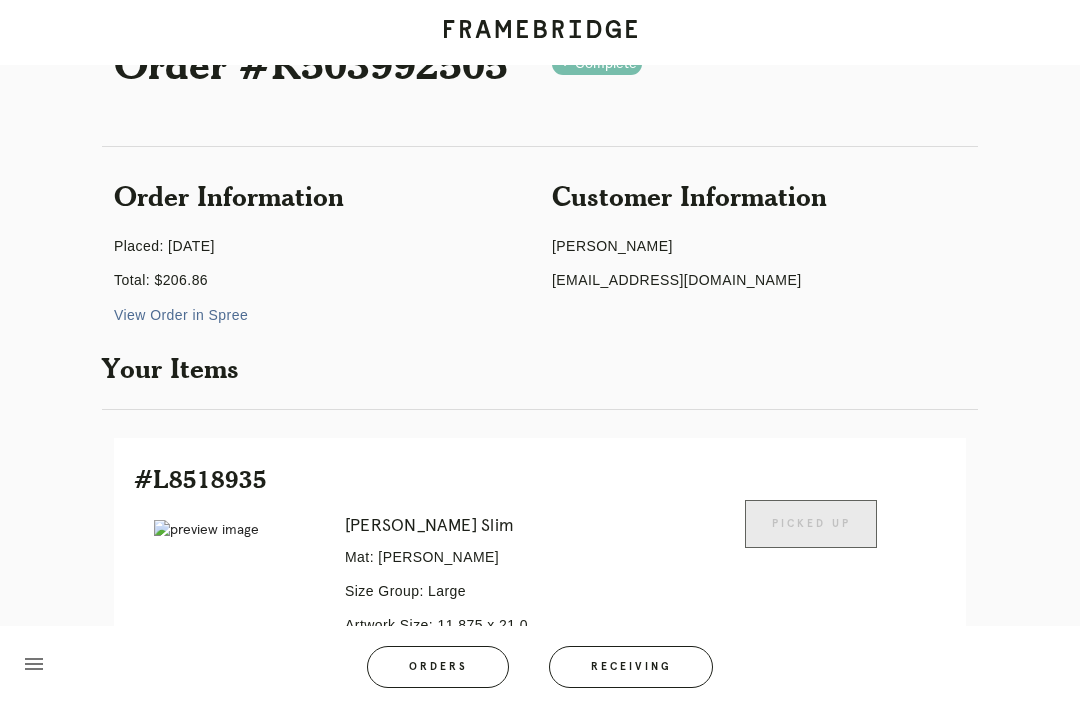 click on "Receiving" at bounding box center [631, 667] 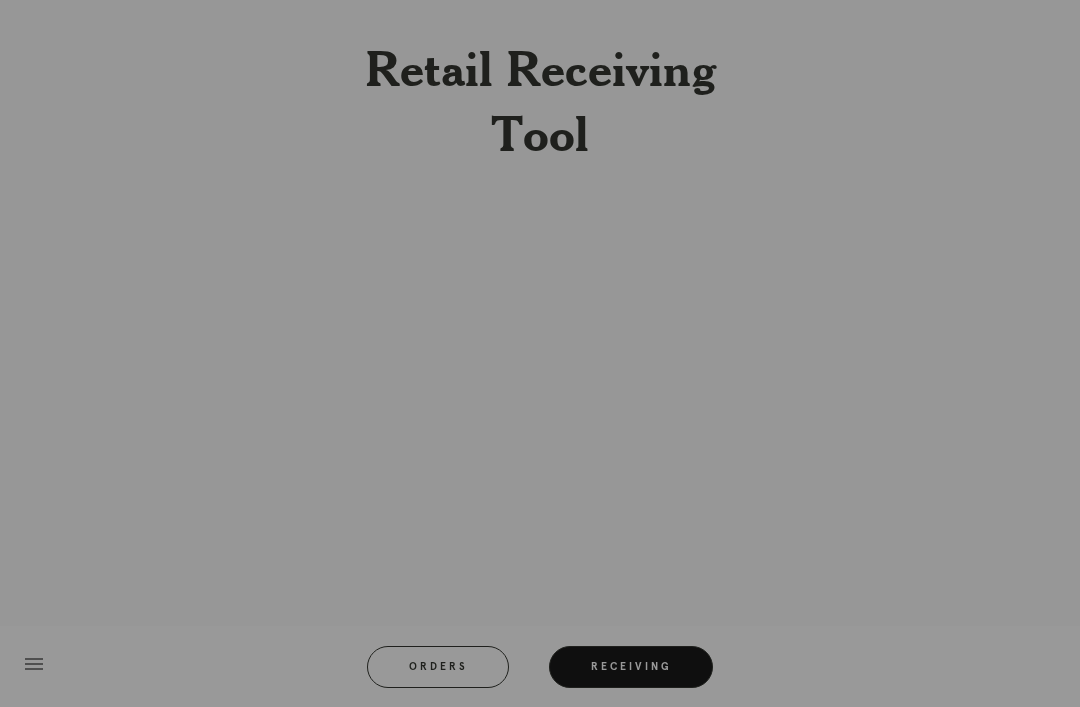 scroll, scrollTop: 64, scrollLeft: 0, axis: vertical 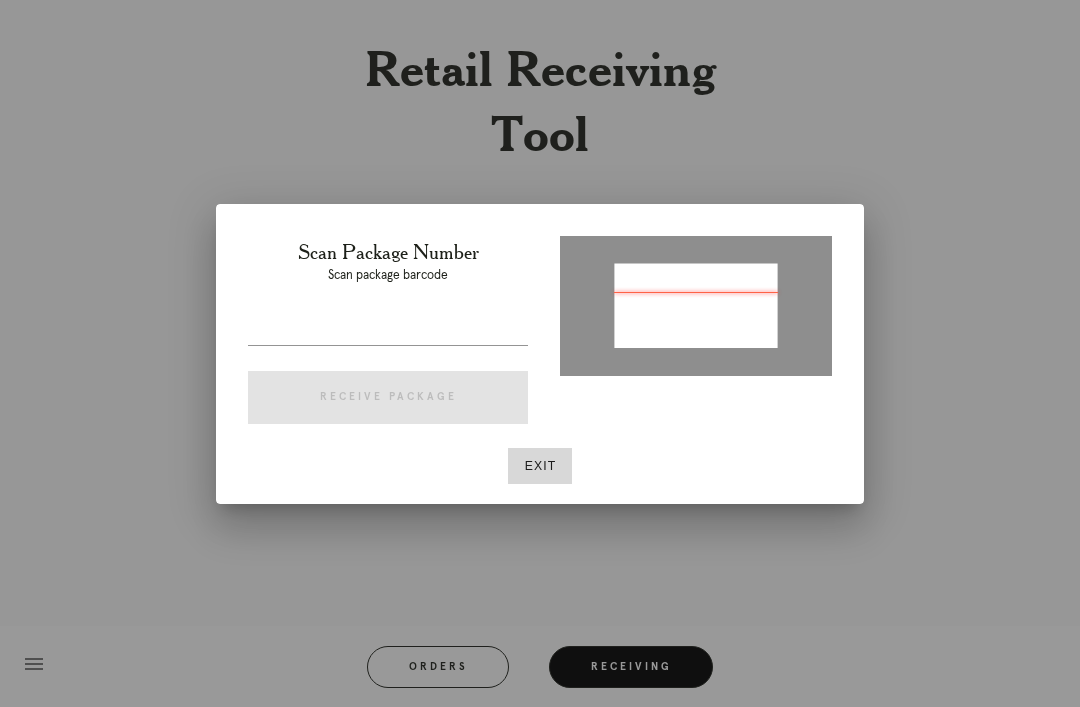 type on "P358032886870581" 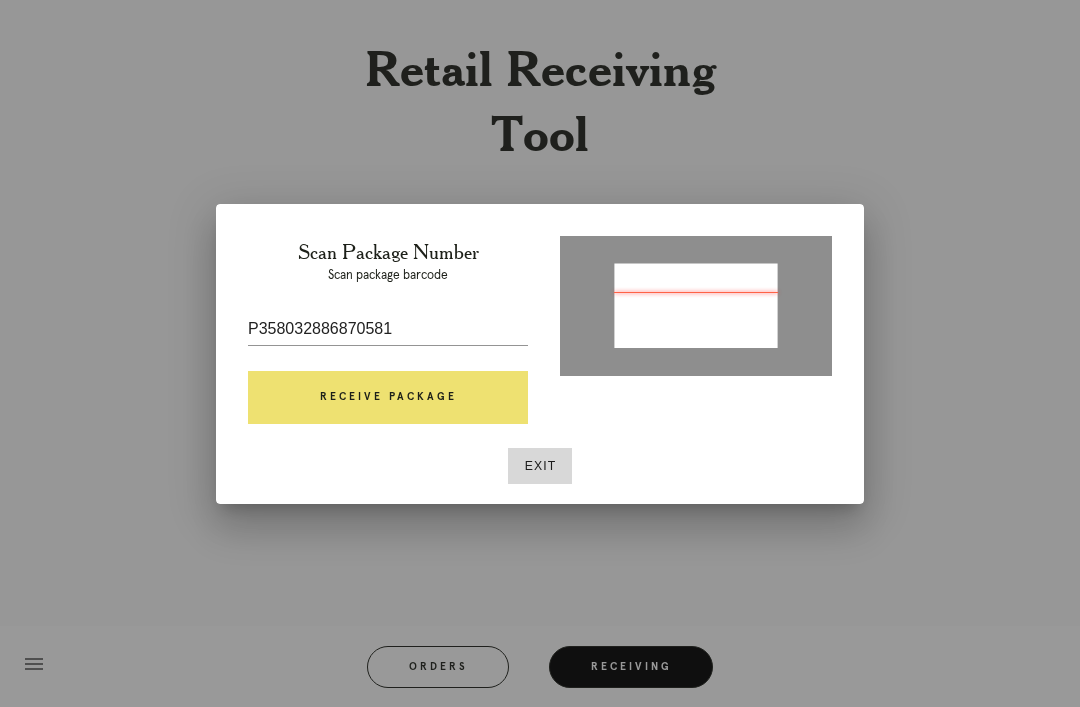 click on "Receive Package" at bounding box center (388, 398) 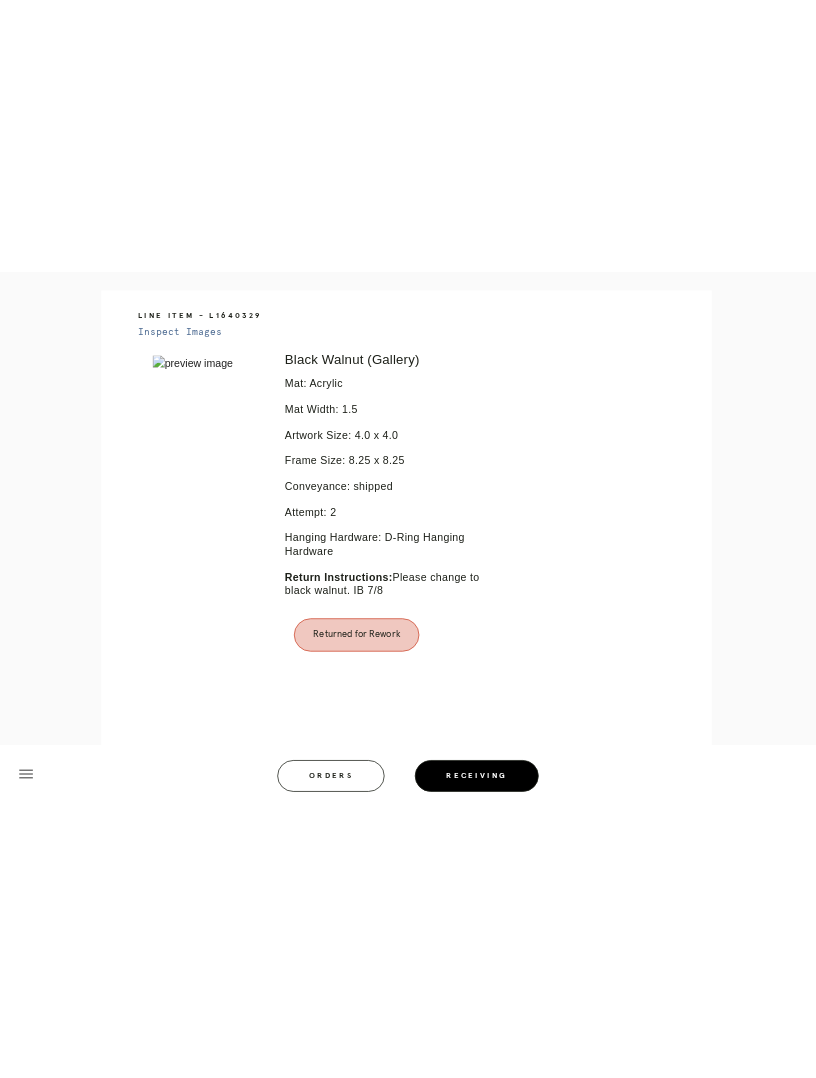 scroll, scrollTop: 0, scrollLeft: 0, axis: both 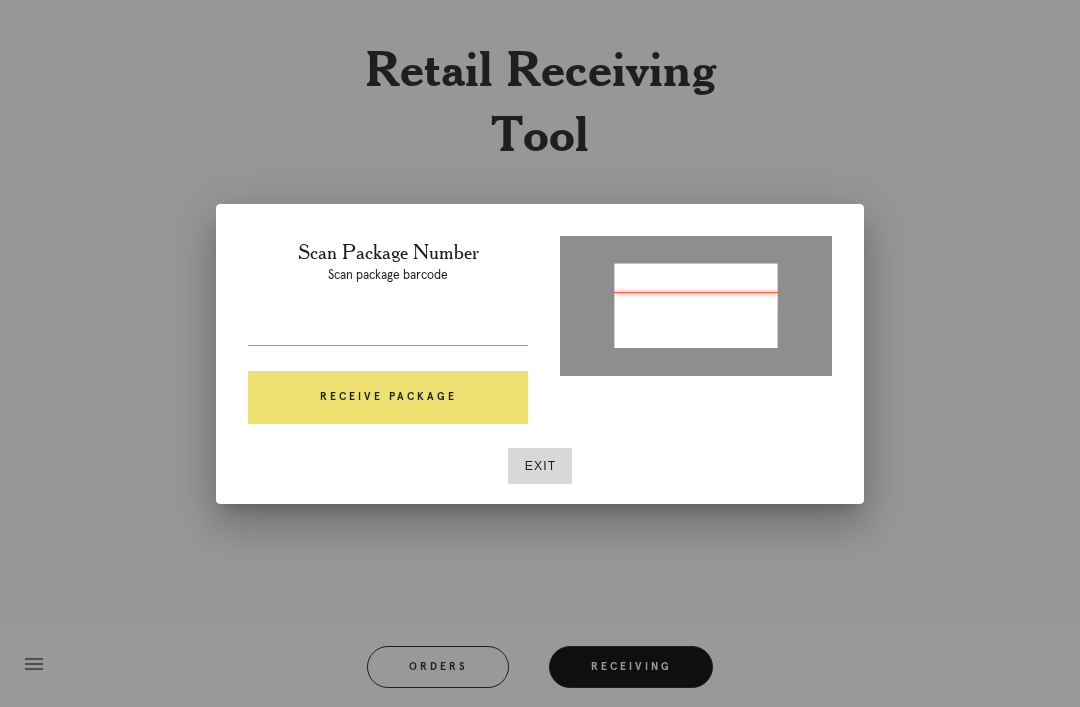 type on "P358032886870581" 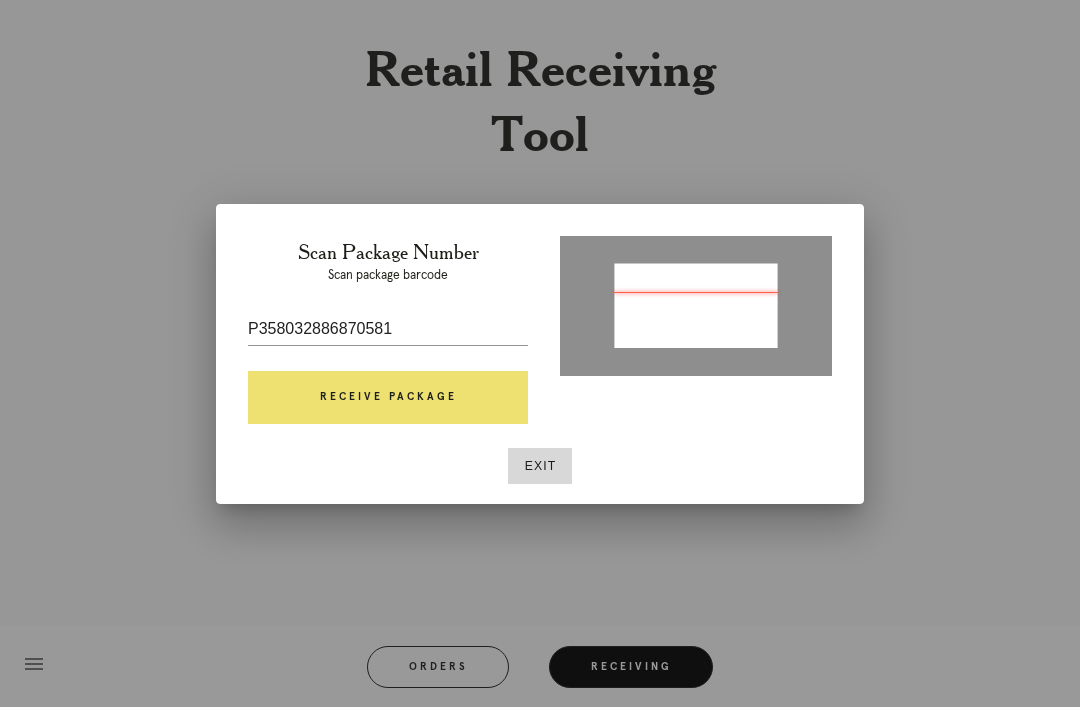 click on "Receive Package" at bounding box center [388, 398] 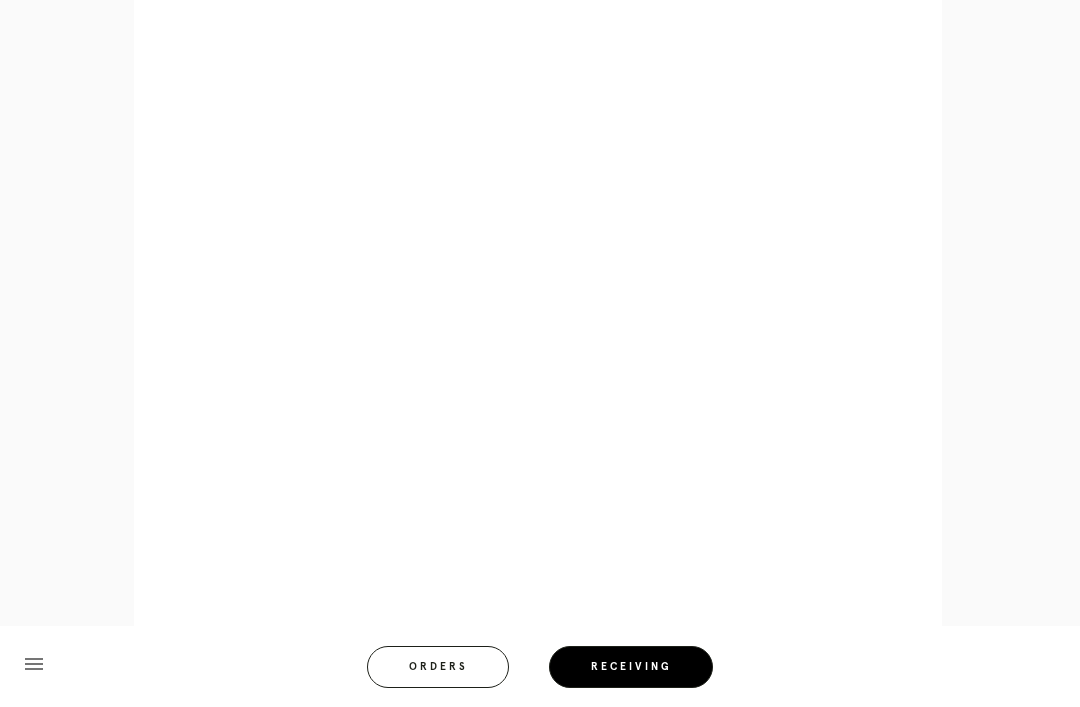 scroll, scrollTop: 1012, scrollLeft: 0, axis: vertical 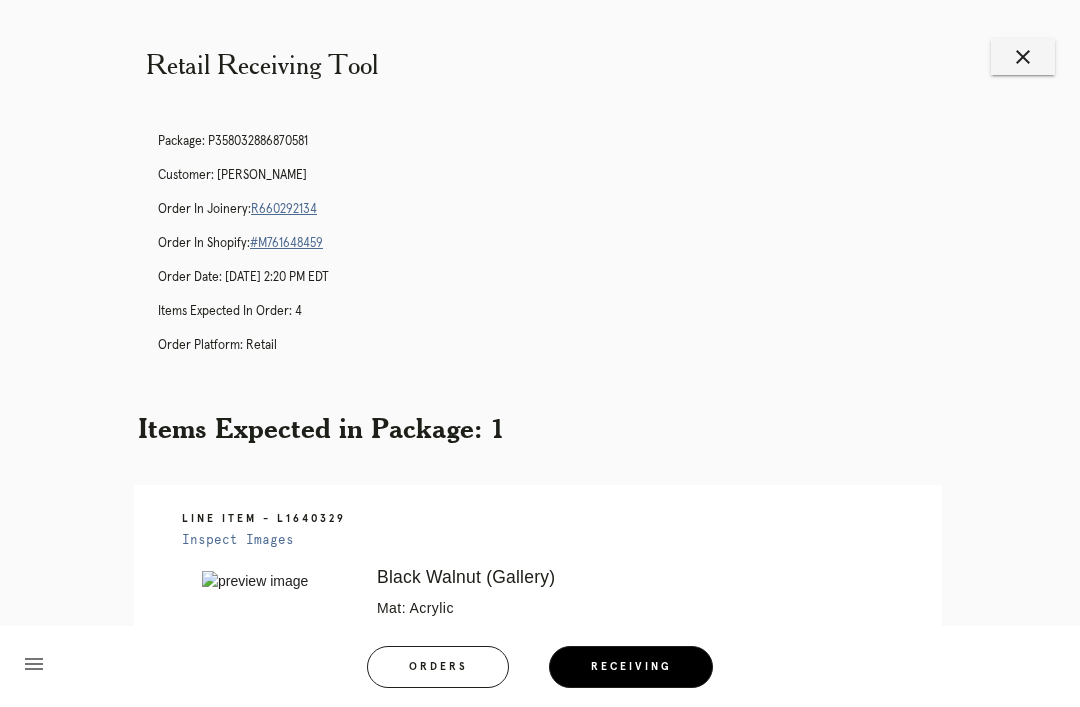 click on "close" at bounding box center (1023, 57) 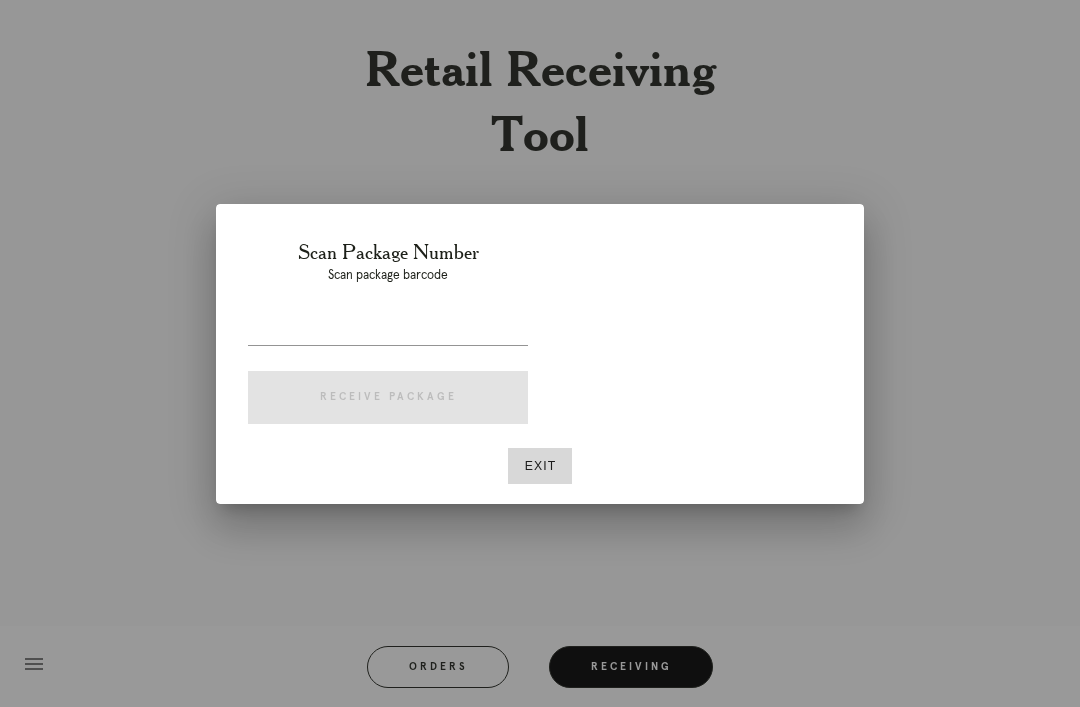 scroll, scrollTop: 0, scrollLeft: 0, axis: both 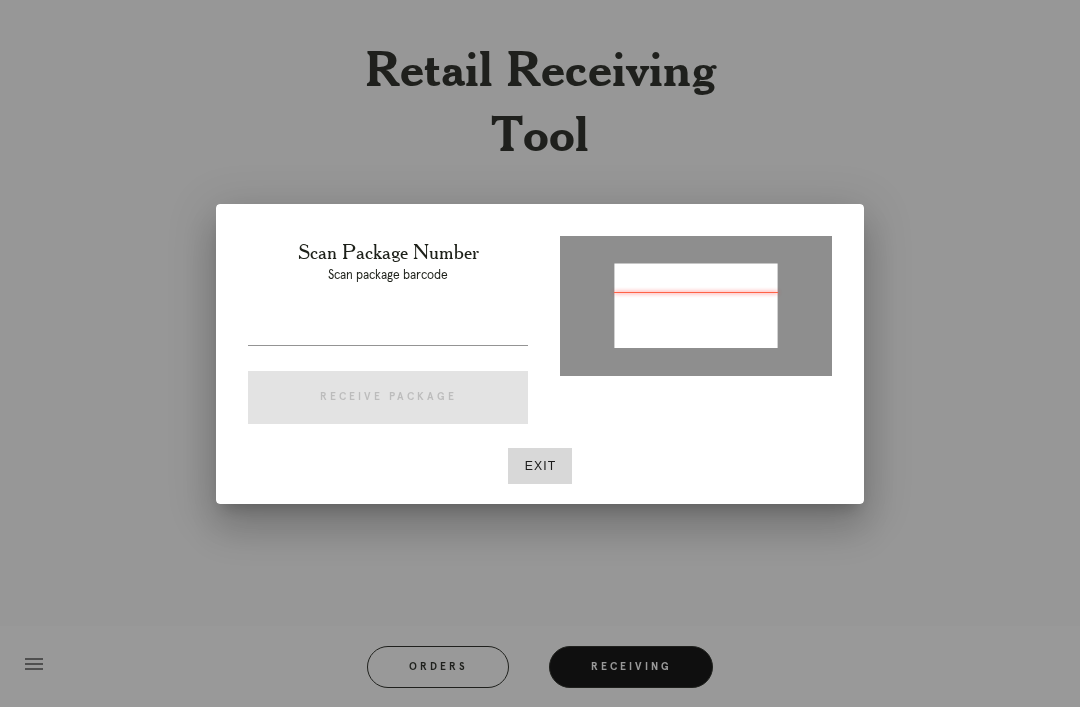 type on "P477886119344891" 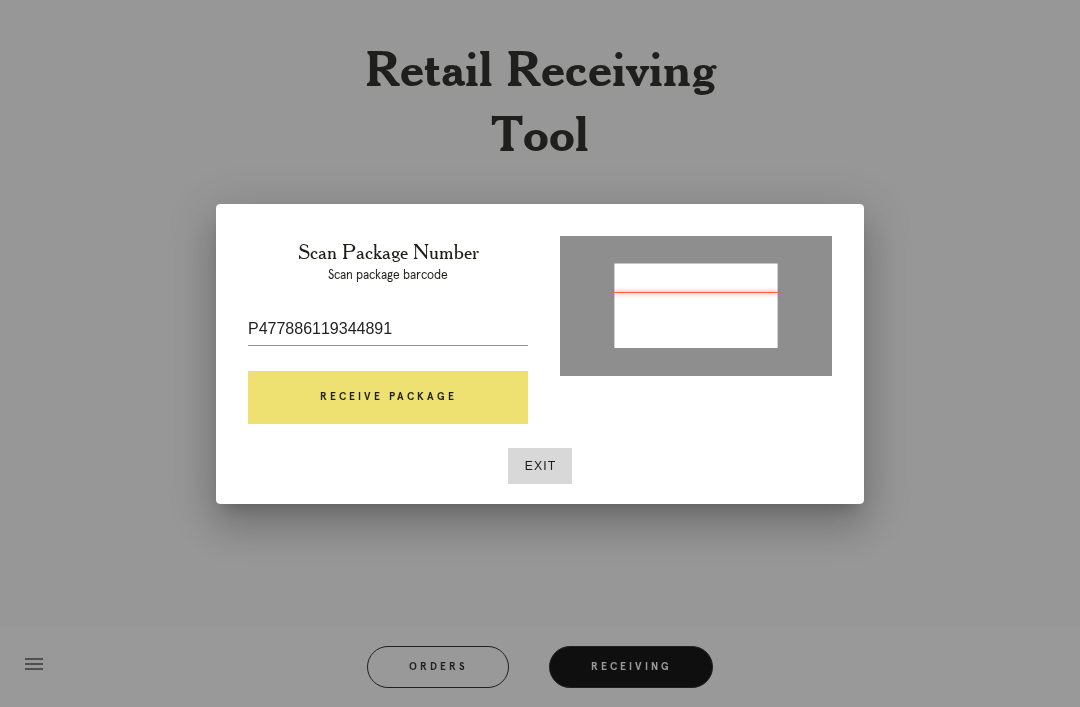 click on "Receive Package" at bounding box center [388, 398] 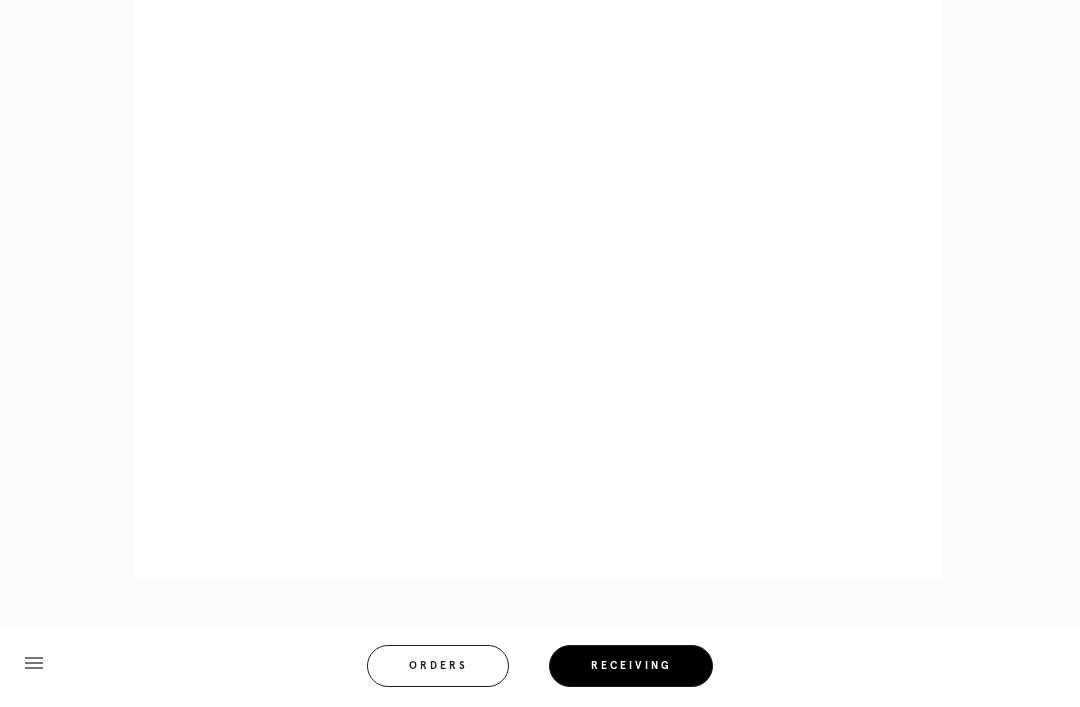 scroll, scrollTop: 1076, scrollLeft: 0, axis: vertical 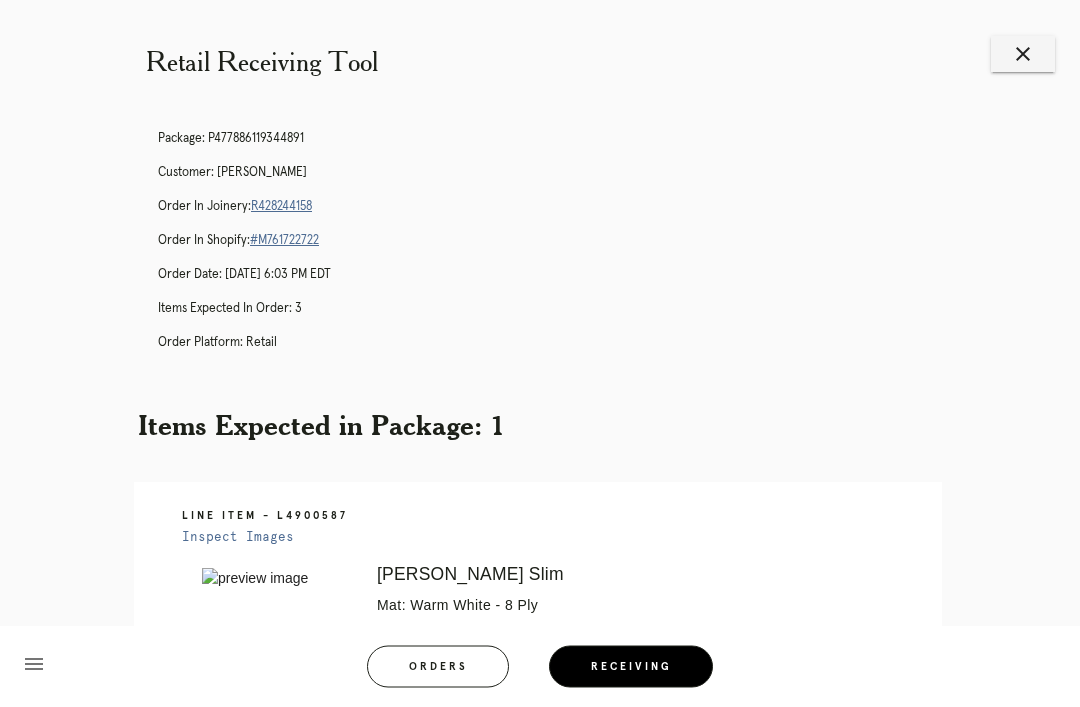 click on "Package: P477886119344891   Customer: Yvette Valdez
Order in Joinery:
R428244158
Order in Shopify:
#M761722722
Order Date:
06/27/2025  6:03 PM EDT
Items Expected in Order: 3   Order Platform: retail" at bounding box center [560, 250] 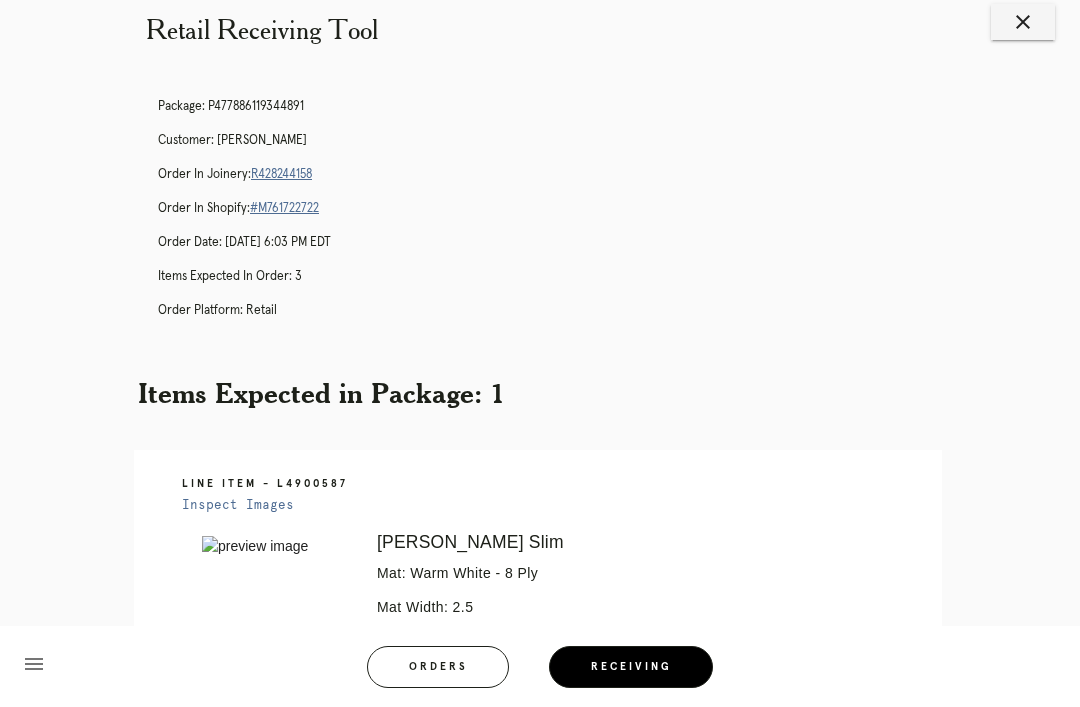 scroll, scrollTop: 0, scrollLeft: 0, axis: both 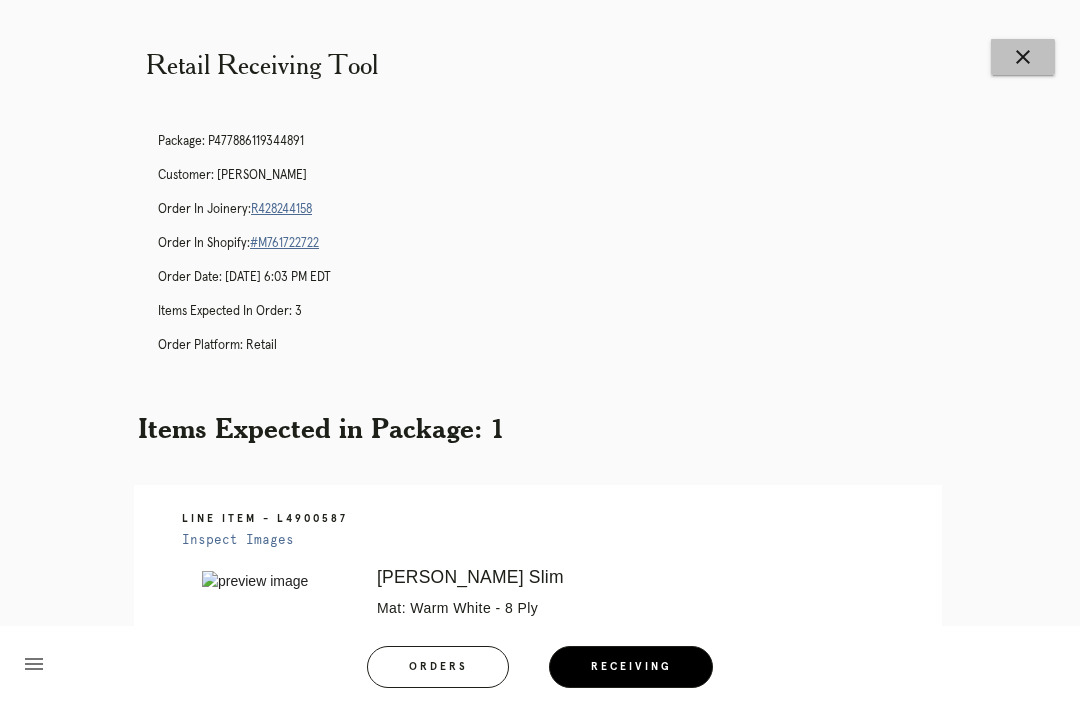 click on "close" at bounding box center [1023, 57] 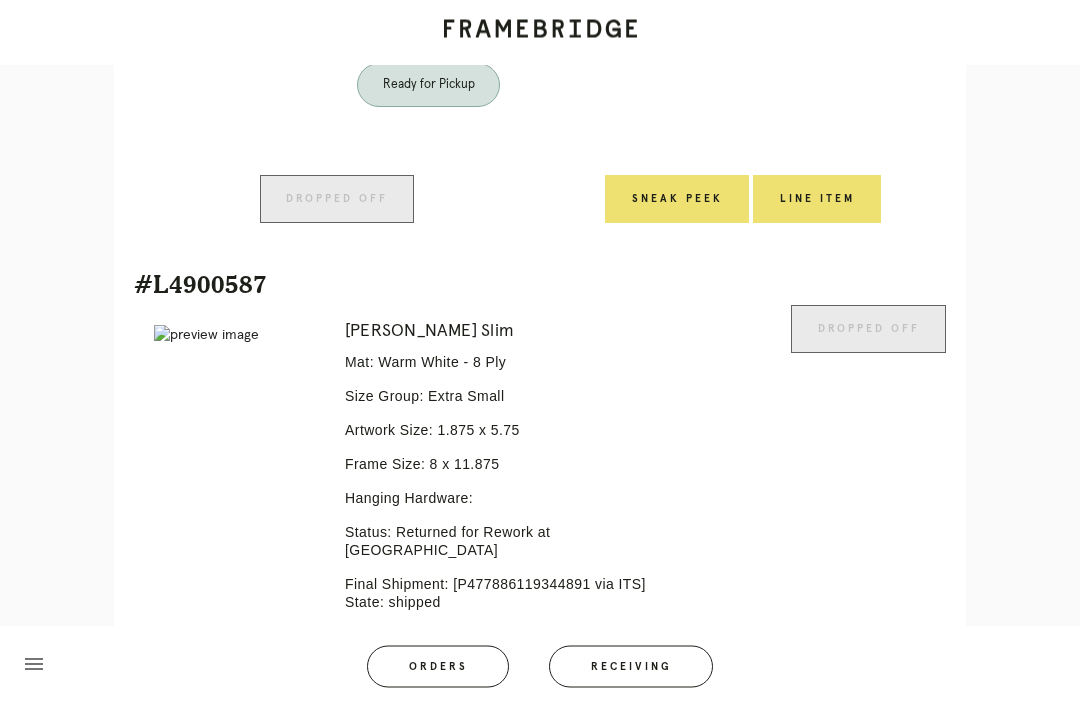 scroll, scrollTop: 1566, scrollLeft: 0, axis: vertical 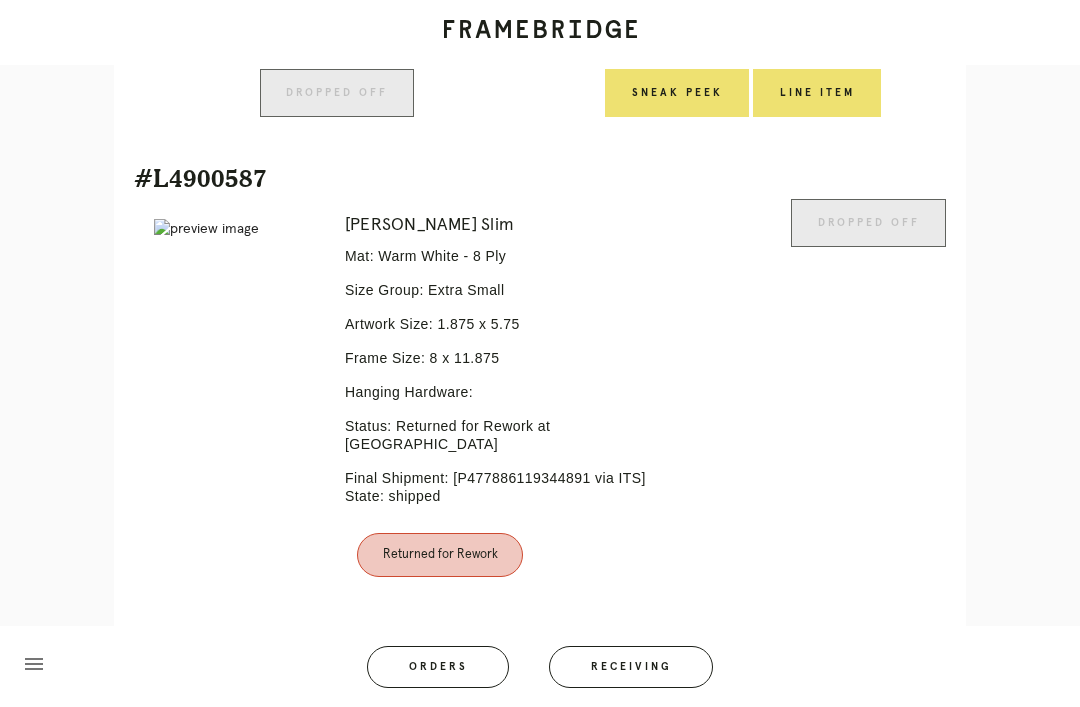 click on "Line Item" at bounding box center (614, 669) 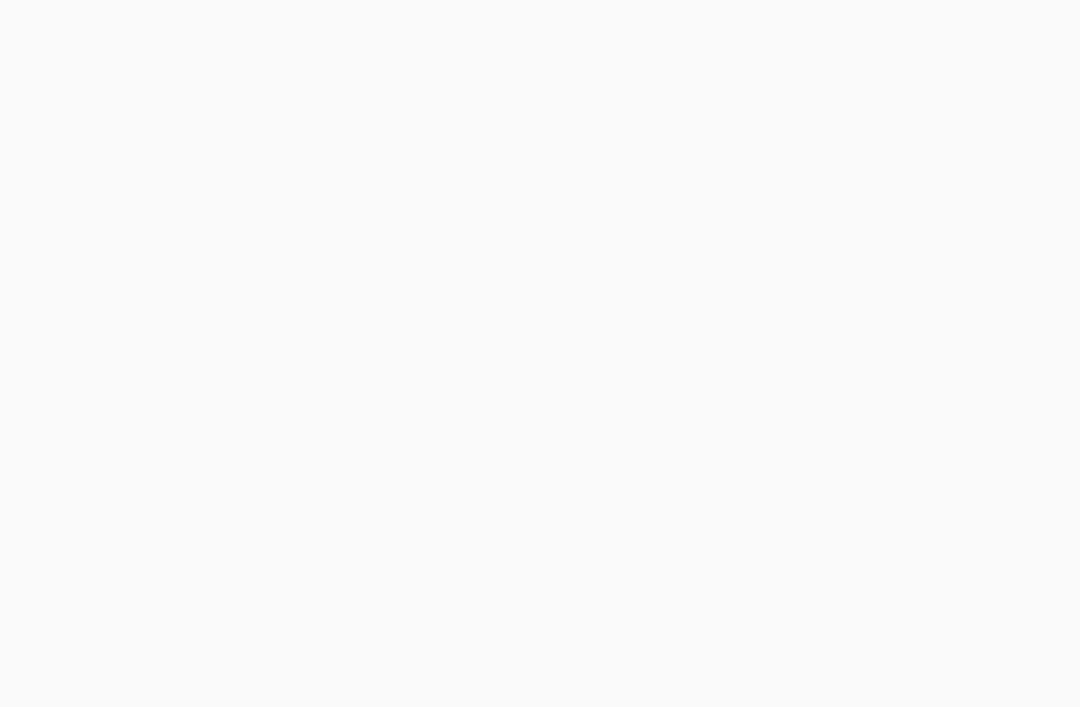 scroll, scrollTop: 0, scrollLeft: 0, axis: both 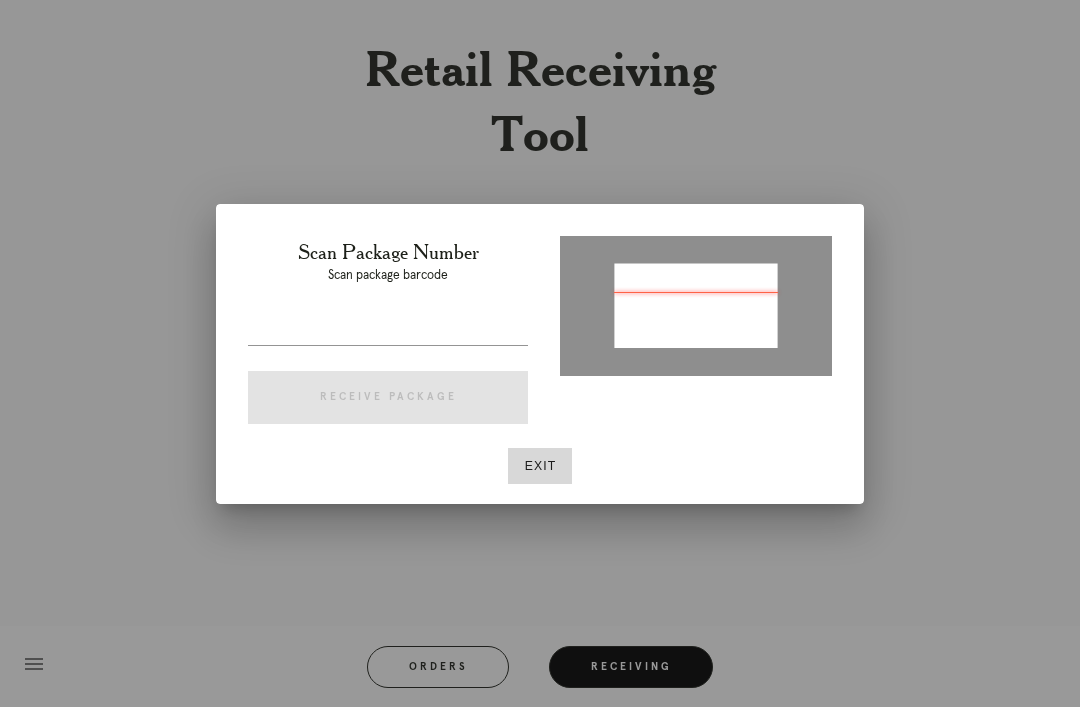 type on "P931862754105784" 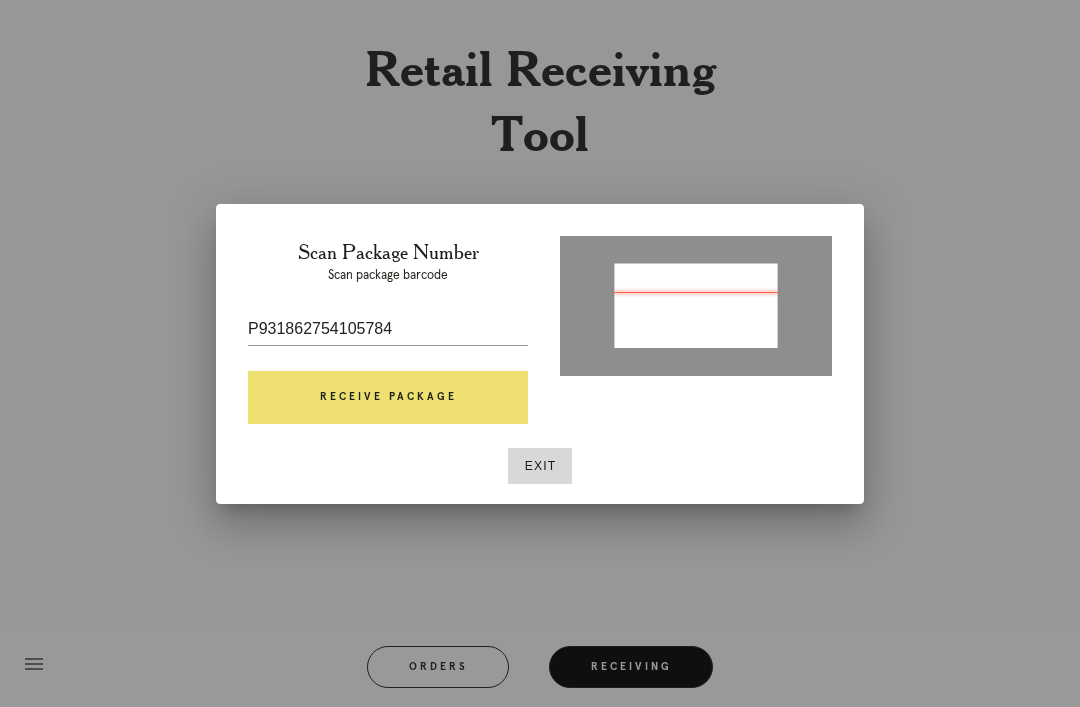 click on "Receive Package" at bounding box center [388, 398] 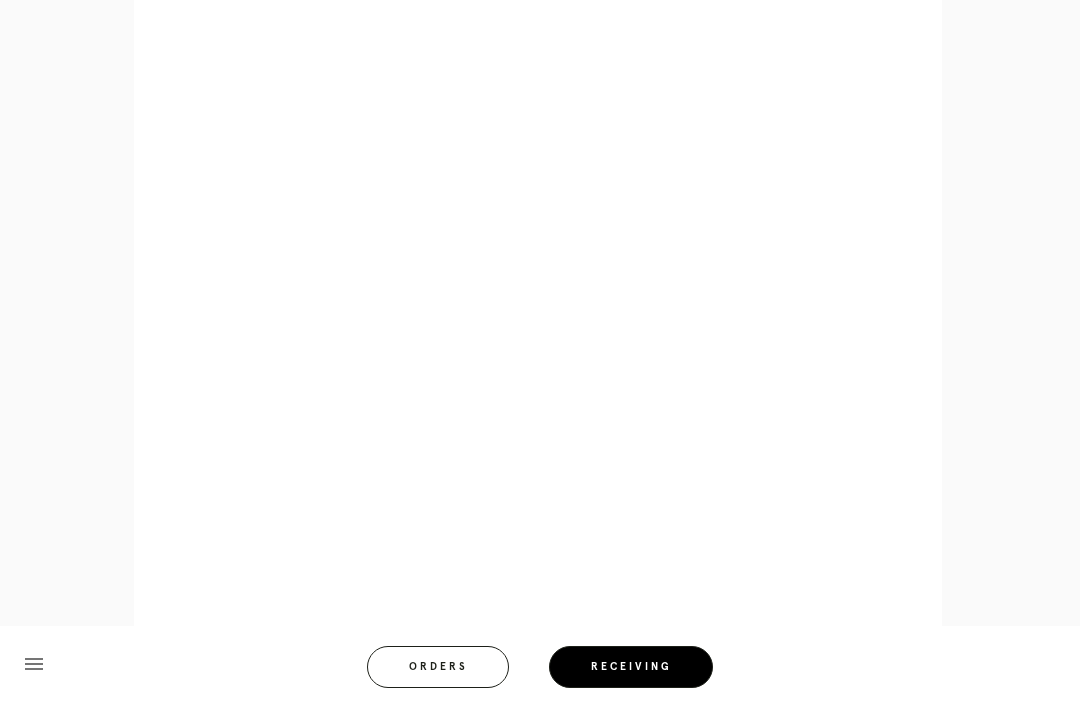 scroll, scrollTop: 928, scrollLeft: 0, axis: vertical 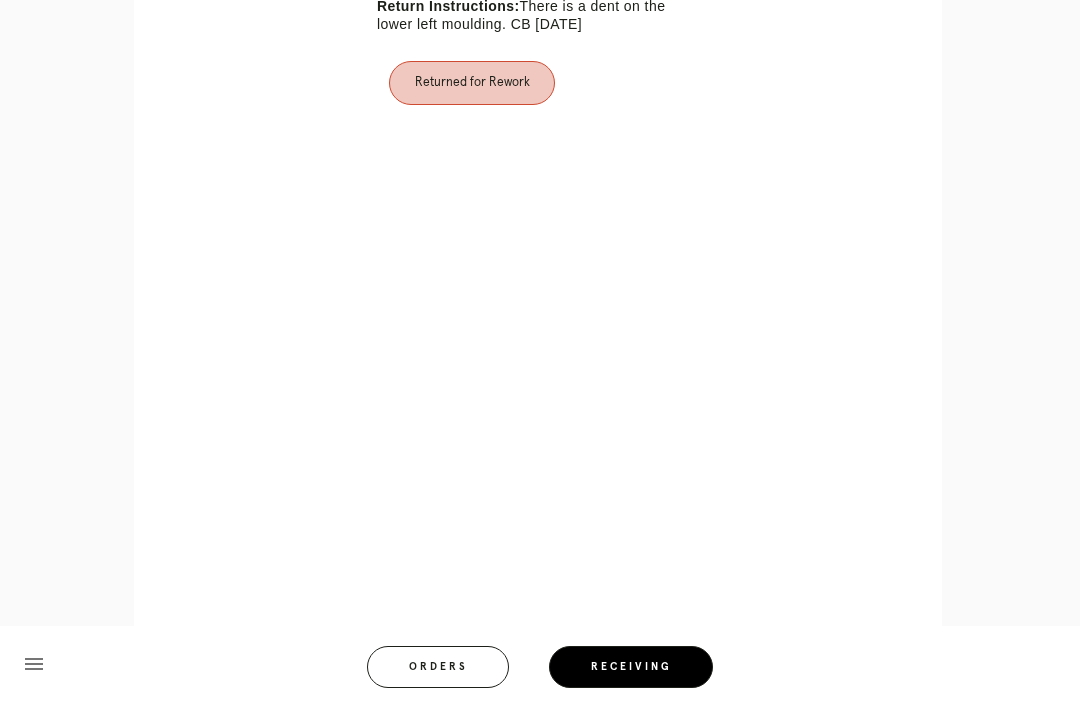 click on "Retail Receiving Tool   close   Package: P931862754105784   Customer: [PERSON_NAME]
Order in Joinery:
R979406732
Order in Shopify:
#M761722654
Order Date:
[DATE]  4:32 PM EDT
Items Expected in Order: 1   Order Platform: retail     Items Expected in Package:  1
Line Item - L3378870
Inspect Images
Error retreiving frame spec #9705899
Irvine Slim
Mat: Russet
Mat Width: 1.5
Artwork Size:
11.375
x
15.0
Frame Size:
15.5
x
19.125
Conveyance: shipped
Attempt: 2
Hanging Hardware: Corner Brackets & Large Sticker
Instructions from Retail Associate:
Pedestal float this artwork. CB [DATE]
Return Instructions:
Returned for Rework" at bounding box center (540, -70) 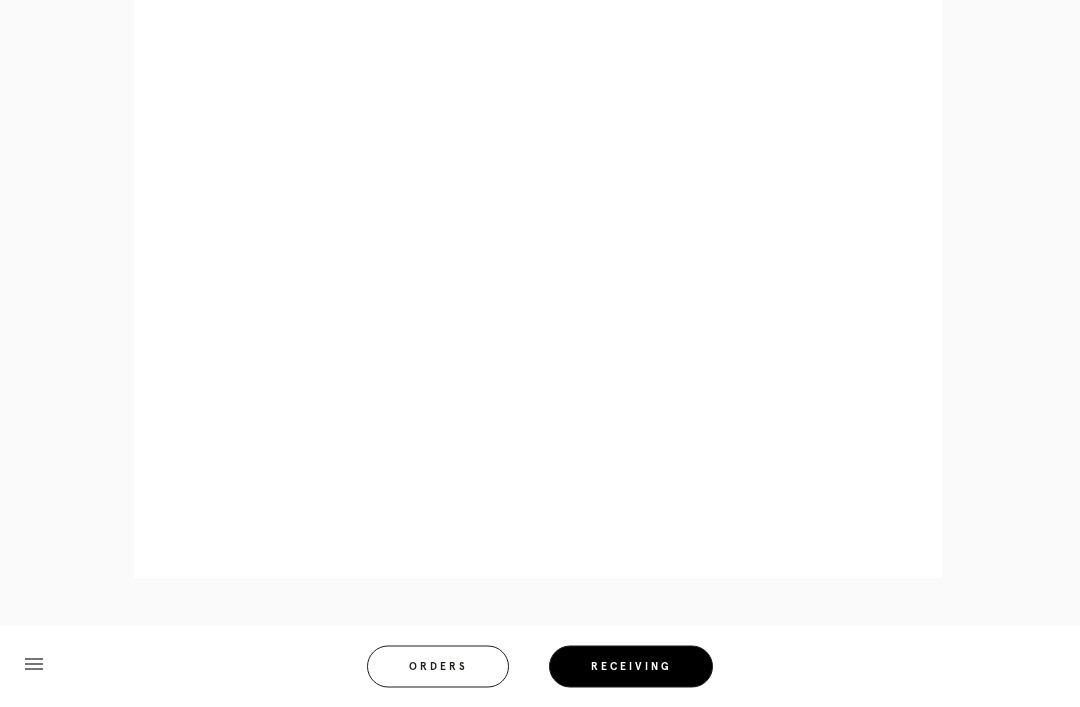 scroll, scrollTop: 1064, scrollLeft: 0, axis: vertical 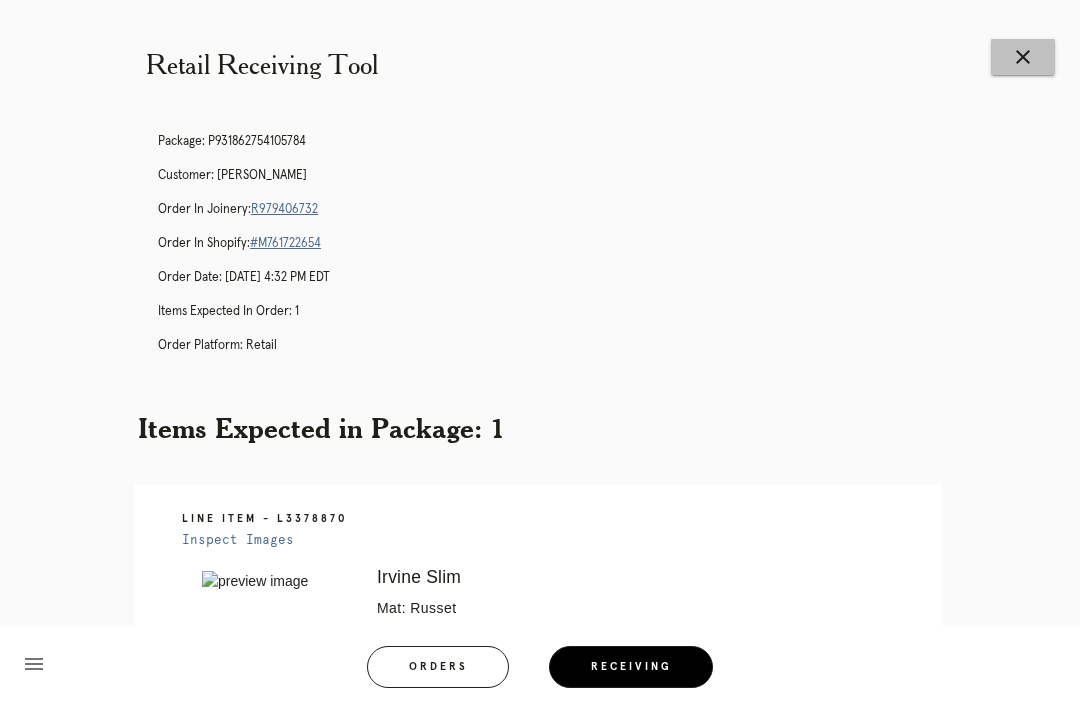 click on "close" at bounding box center [1023, 57] 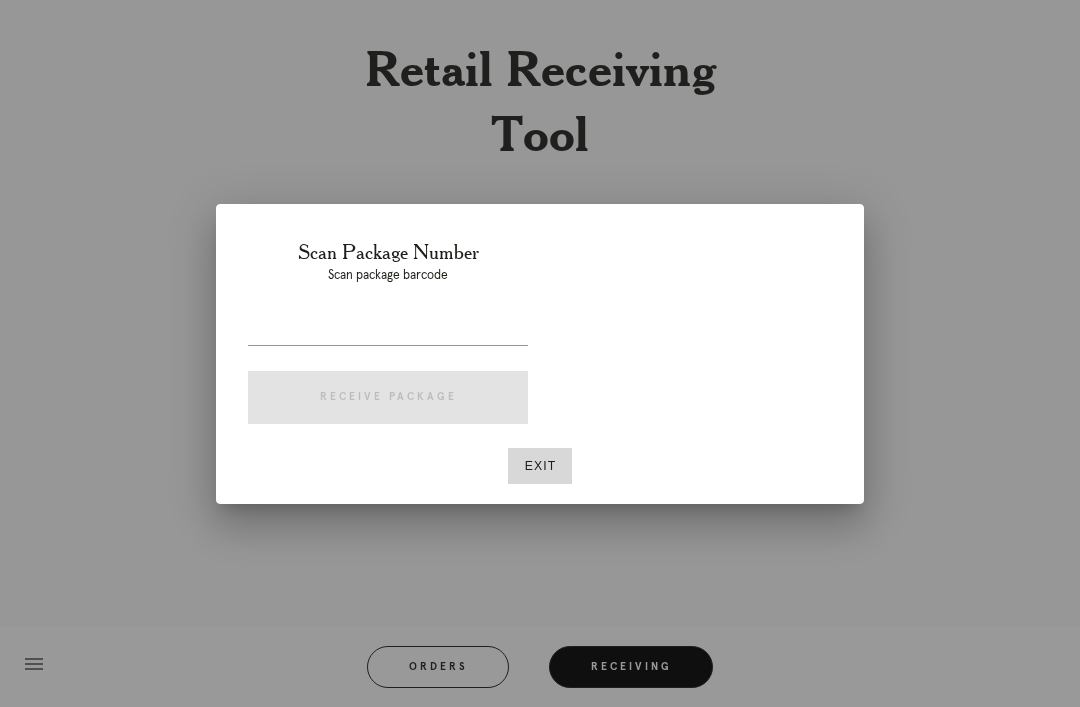 scroll, scrollTop: 0, scrollLeft: 0, axis: both 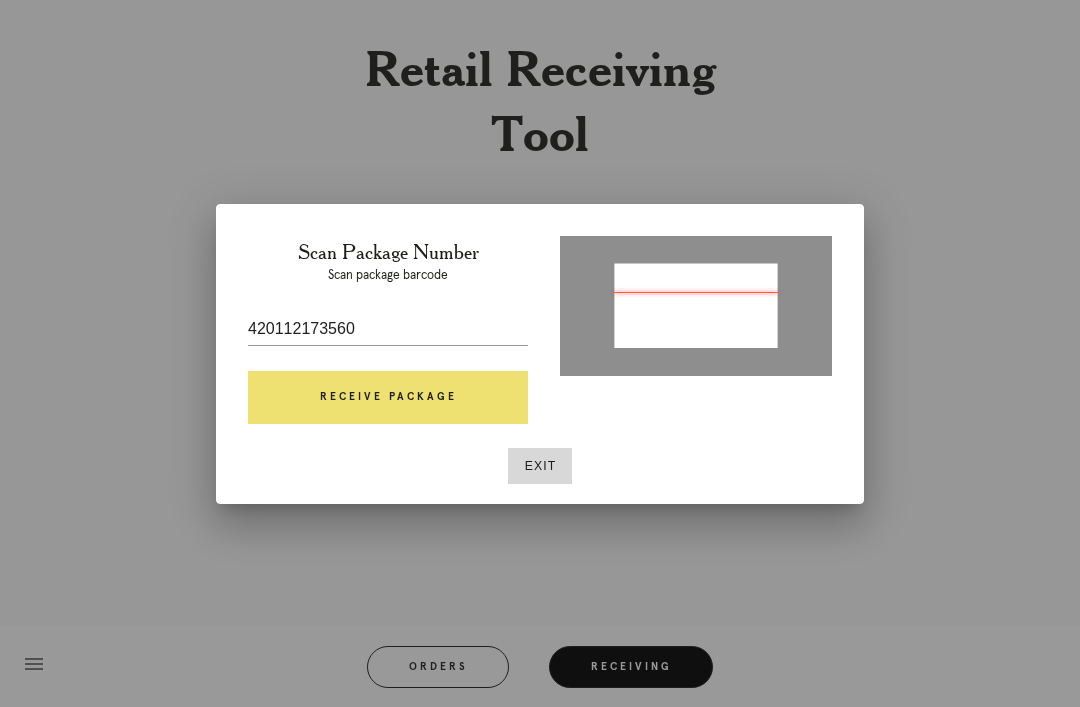 type on "1ZE3628KYW37299711" 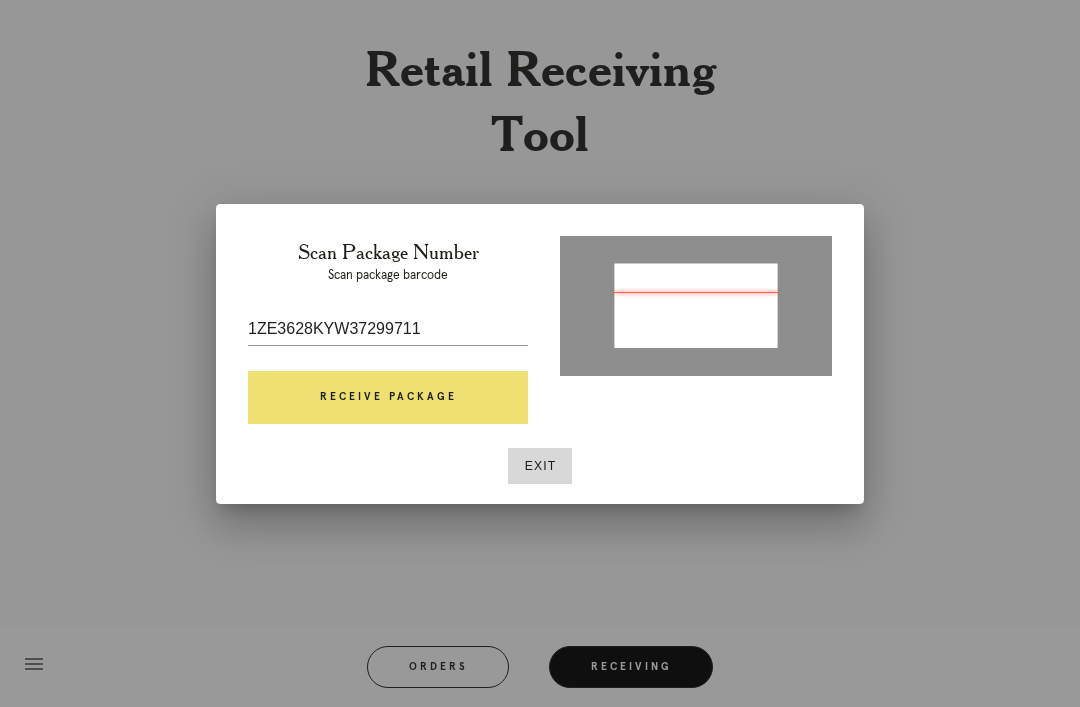 click on "Receive Package" at bounding box center [388, 398] 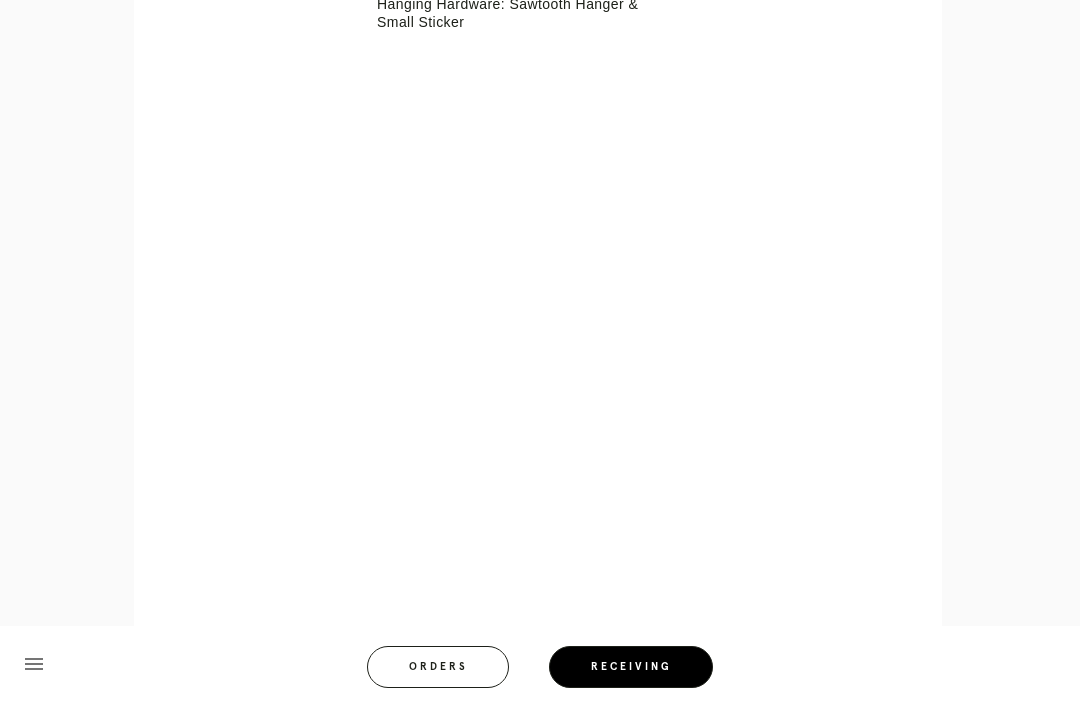 scroll, scrollTop: 773, scrollLeft: 0, axis: vertical 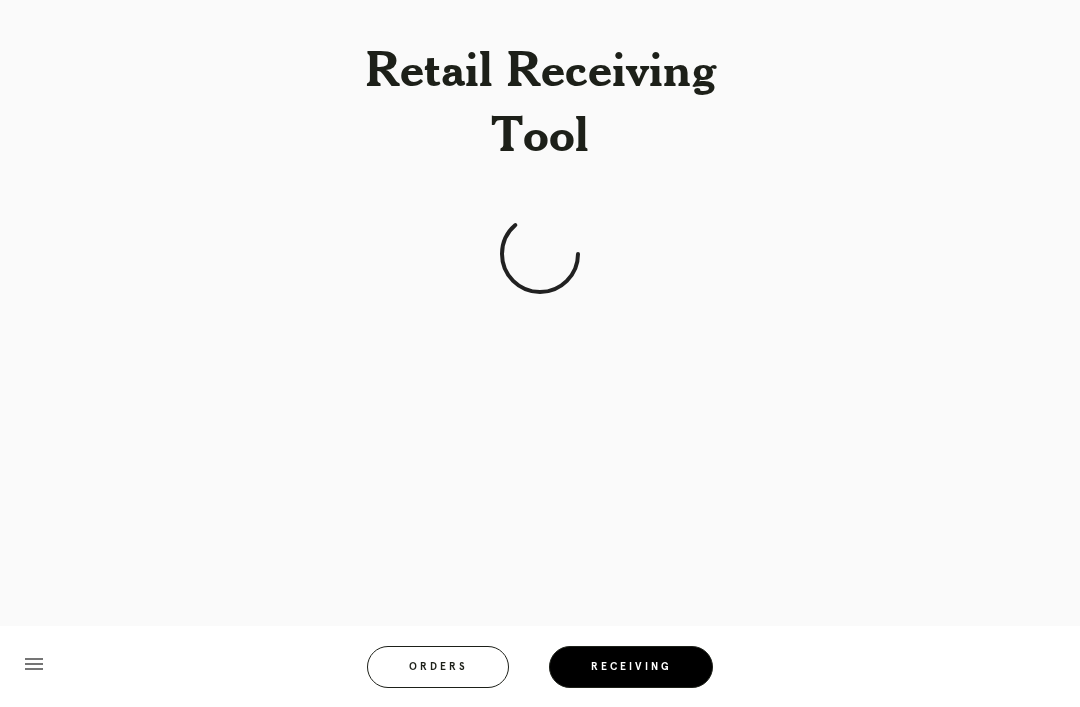 click on "Retail Receiving Tool
menu
Orders
Receiving
Logged in as:   [PERSON_NAME][EMAIL_ADDRESS][PERSON_NAME][DOMAIN_NAME]   Park Slope
Logout" at bounding box center [540, 159] 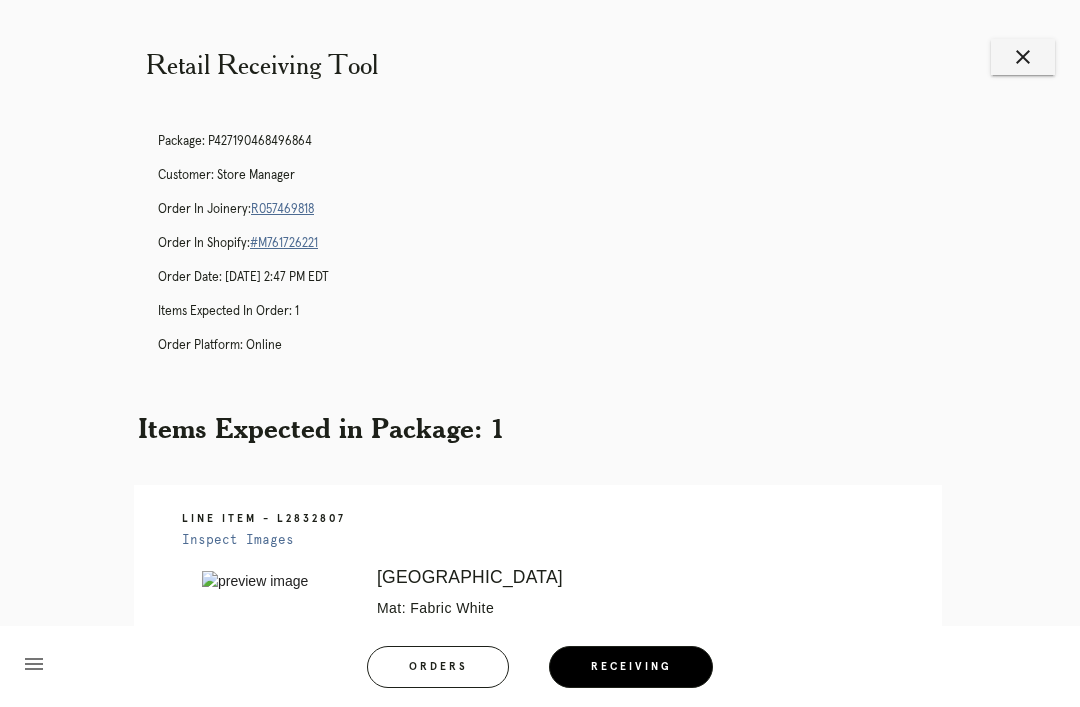 click on "Mat: Fabric White" at bounding box center (525, 608) 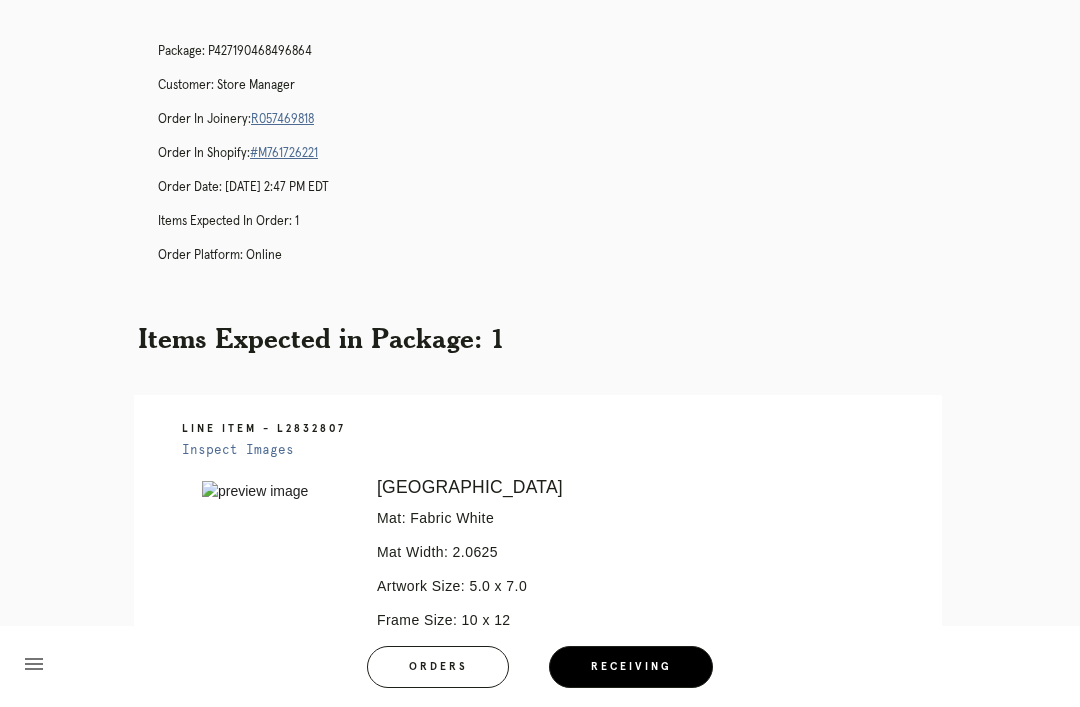 scroll, scrollTop: 0, scrollLeft: 0, axis: both 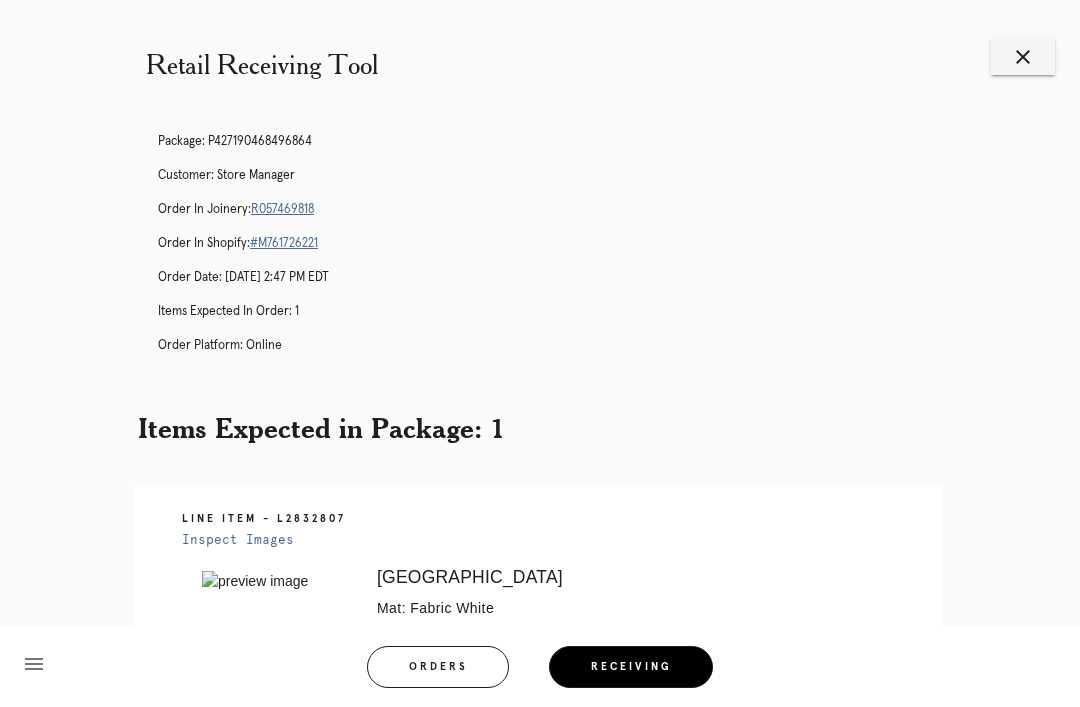 click on "close" at bounding box center [1023, 57] 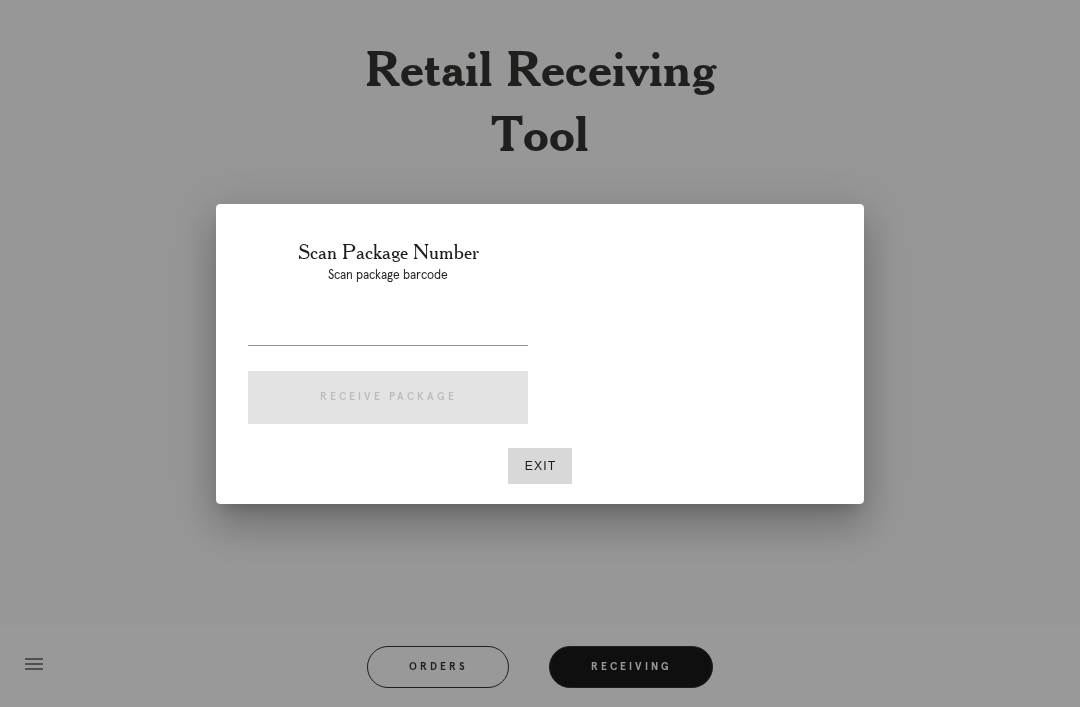scroll, scrollTop: 0, scrollLeft: 0, axis: both 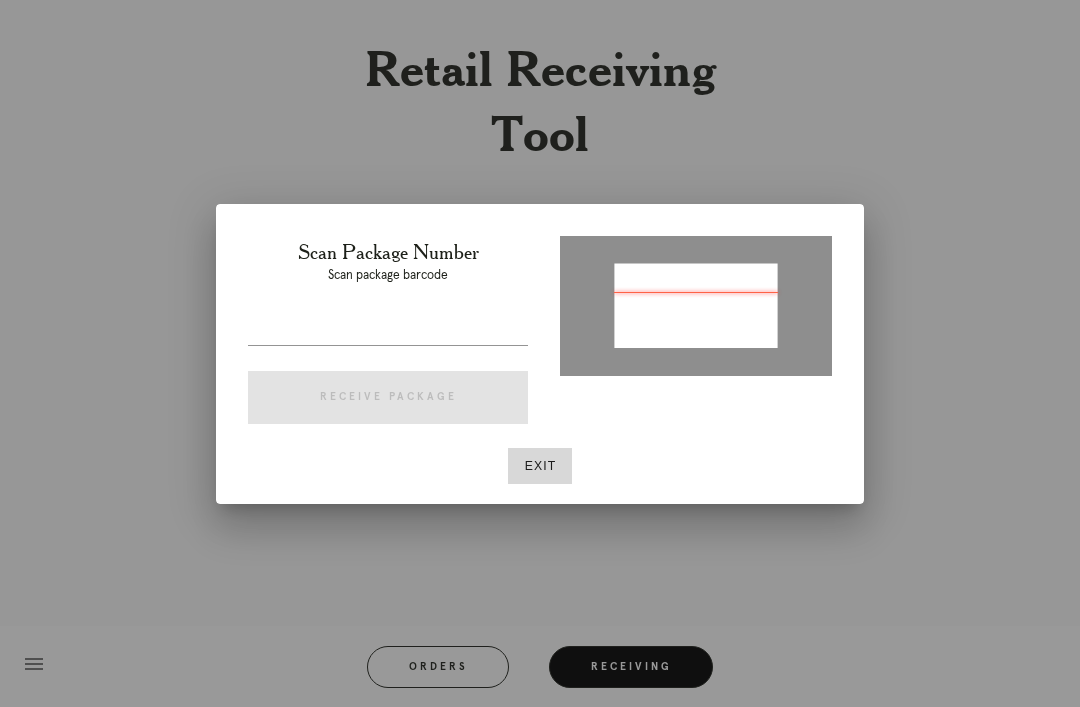 type on "P665951261605750" 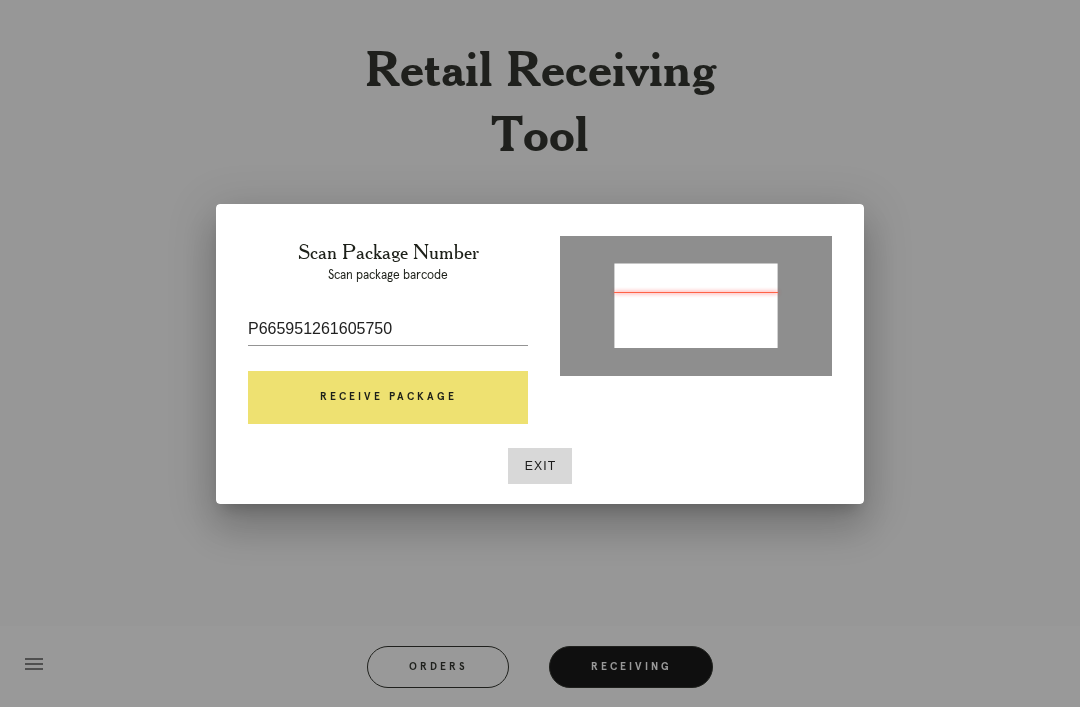 click on "Receive Package" at bounding box center (388, 398) 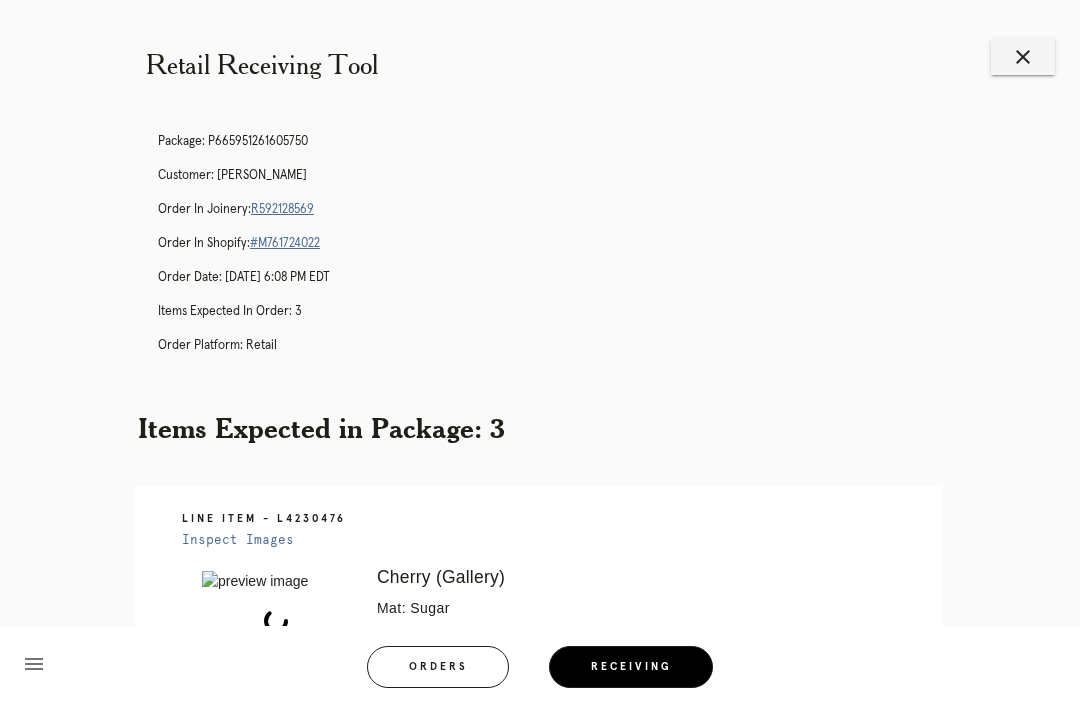 click on "R592128569" at bounding box center [282, 209] 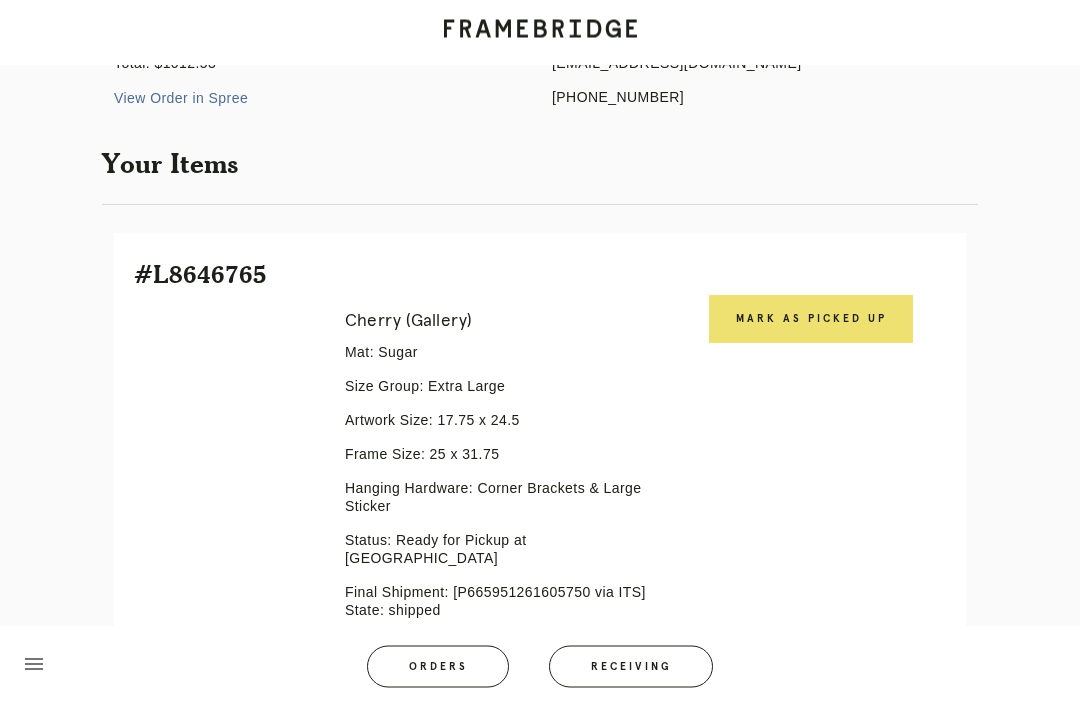 scroll, scrollTop: 393, scrollLeft: 0, axis: vertical 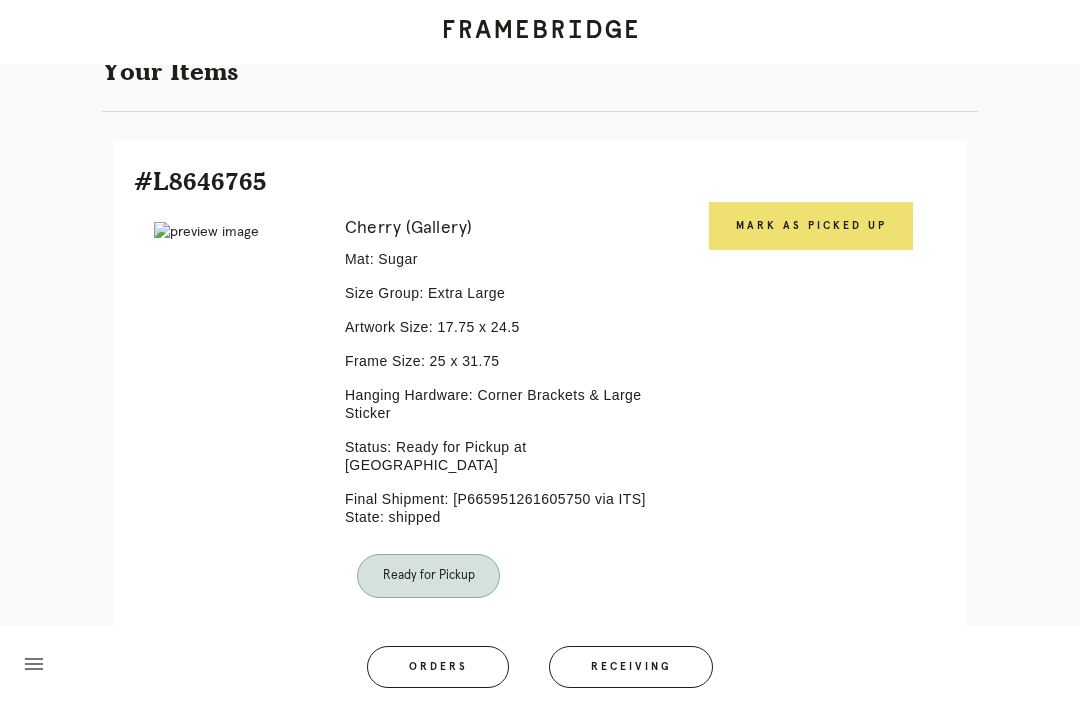 click on "Mark as Picked Up" at bounding box center [811, 226] 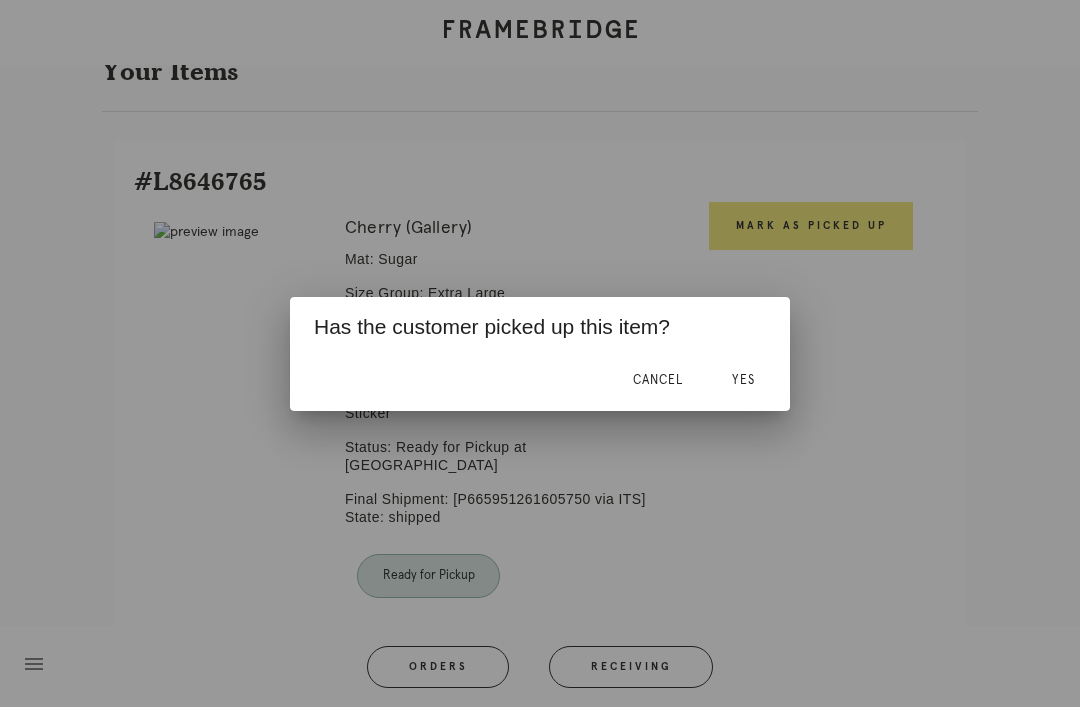 click on "Yes" at bounding box center (743, 381) 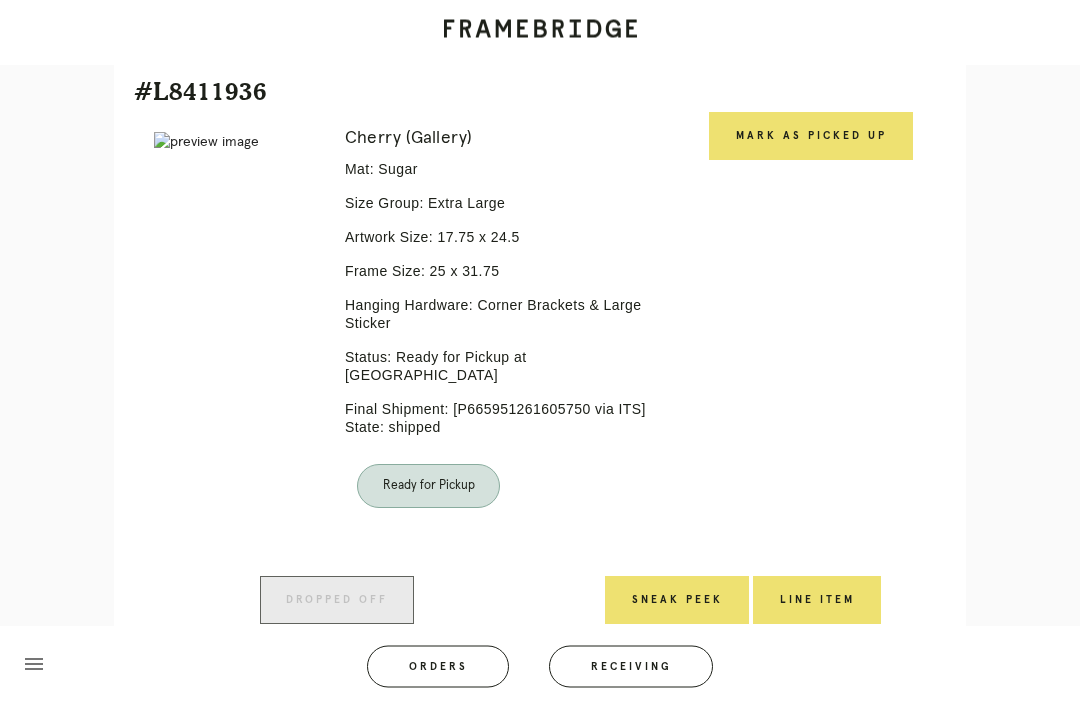 click on "Mark as Picked Up" at bounding box center [811, 137] 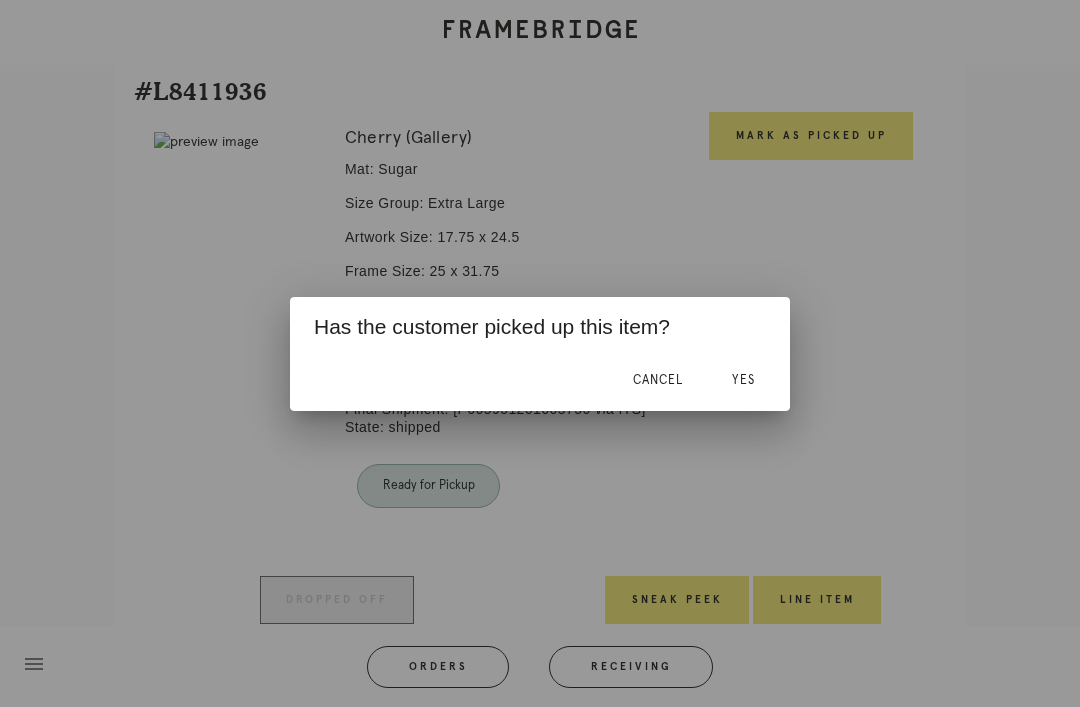 click on "Yes" at bounding box center (743, 380) 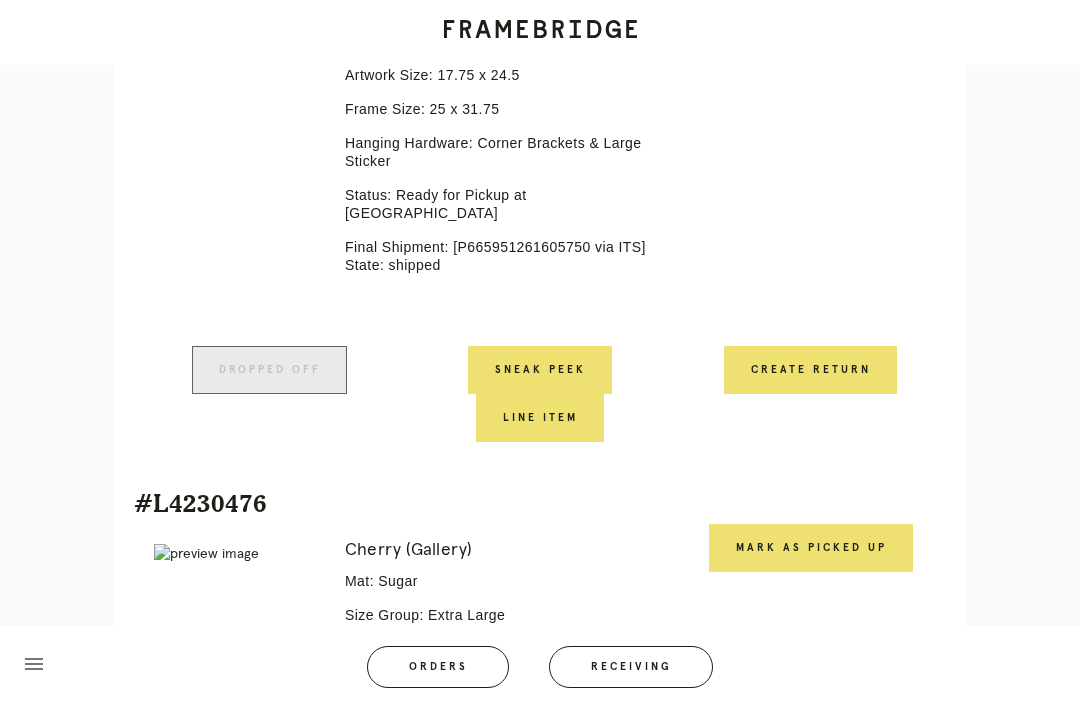 scroll, scrollTop: 1450, scrollLeft: 0, axis: vertical 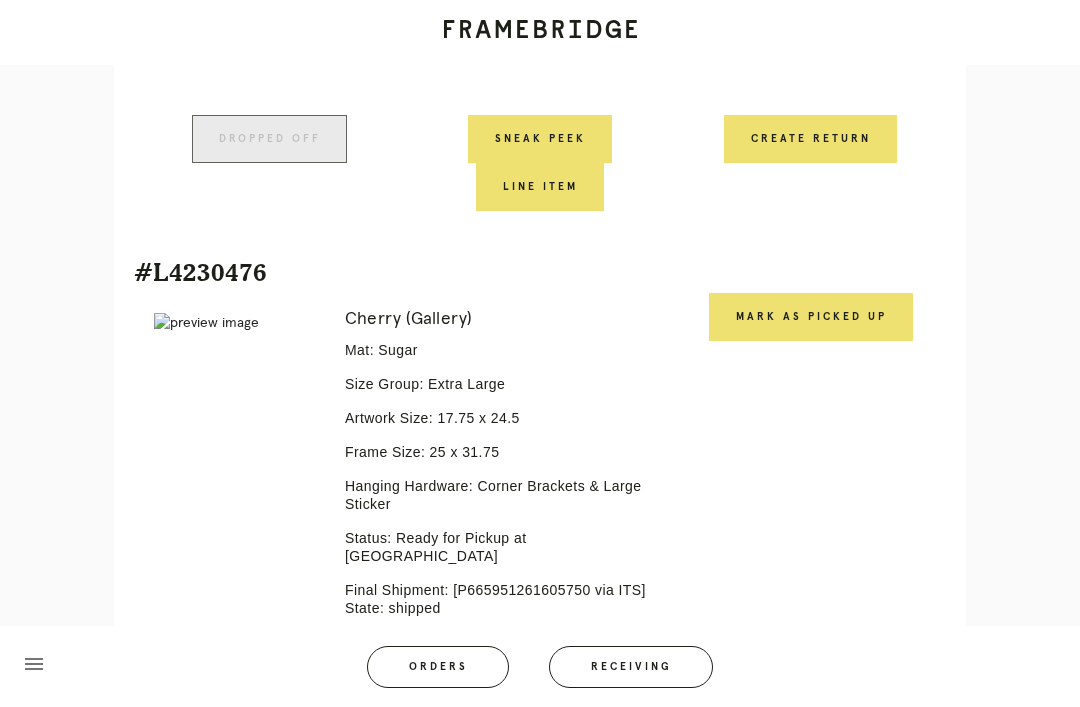 click on "Mark as Picked Up" at bounding box center (811, 317) 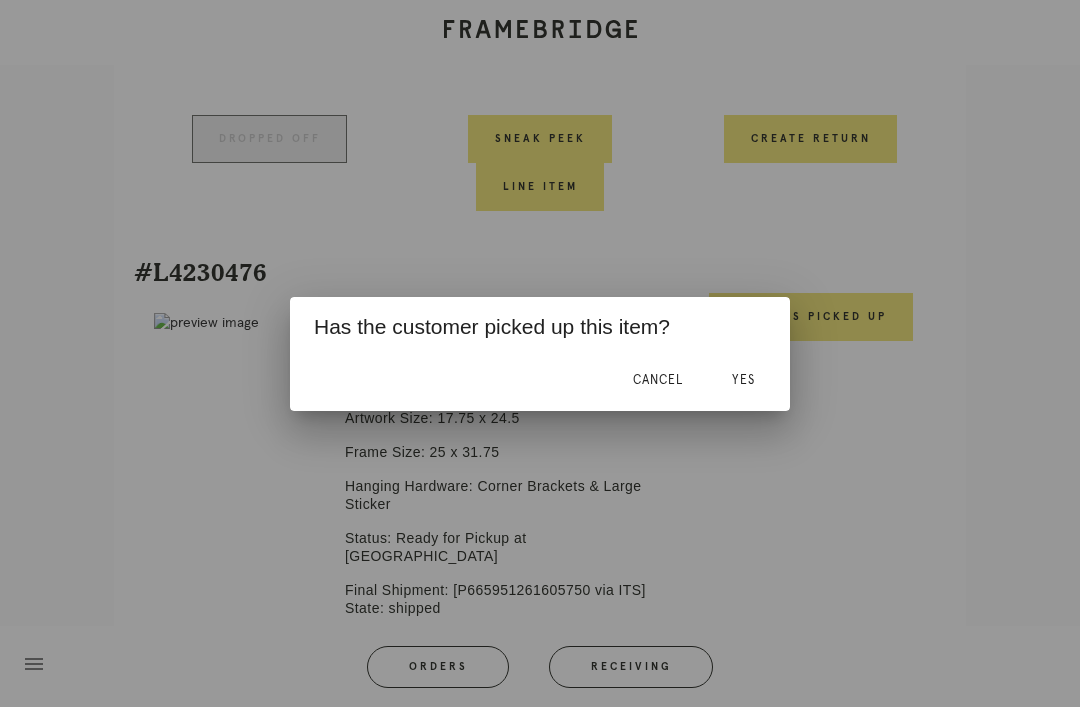 click on "Yes" at bounding box center [743, 381] 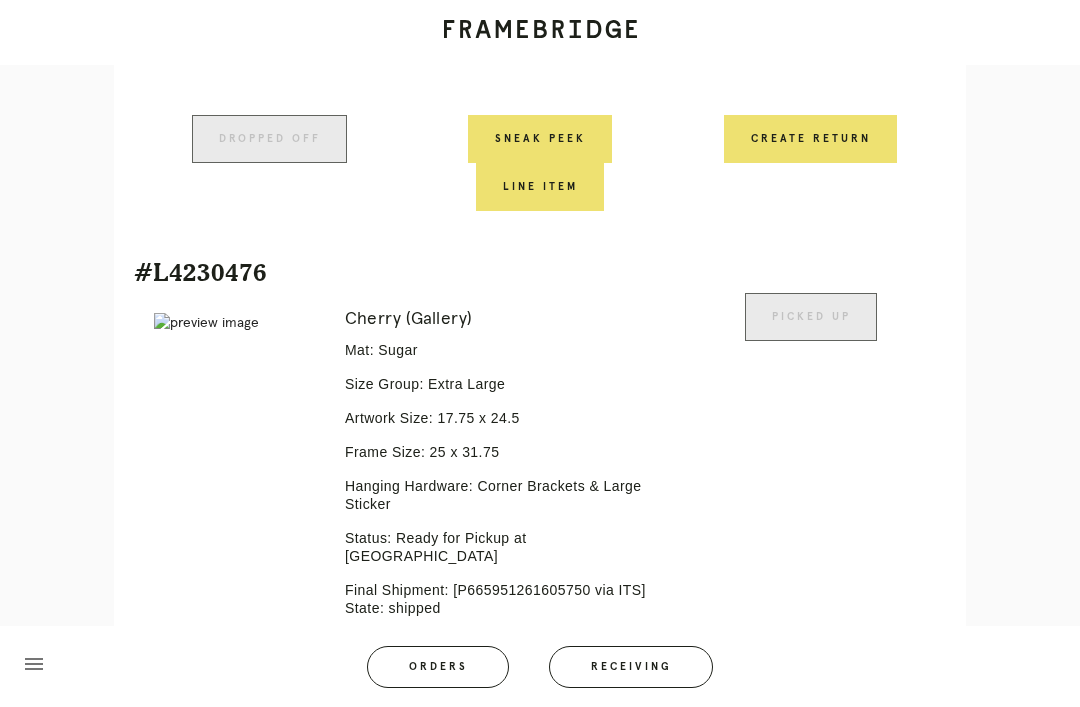 click on "Receiving" at bounding box center (631, 667) 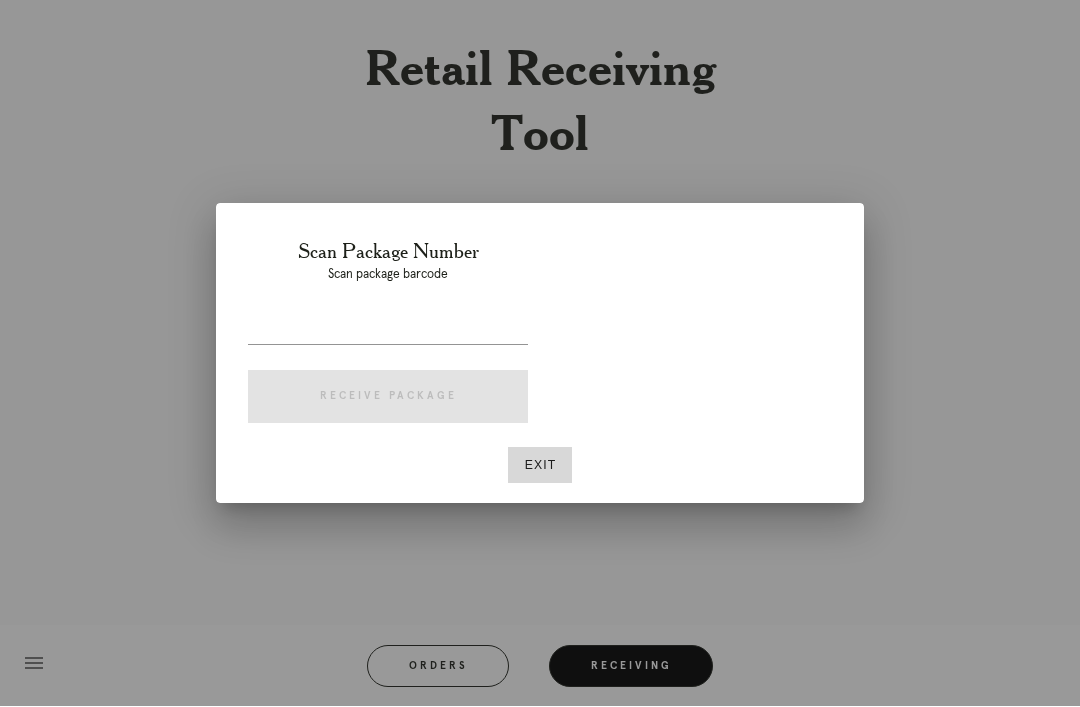 scroll, scrollTop: 64, scrollLeft: 0, axis: vertical 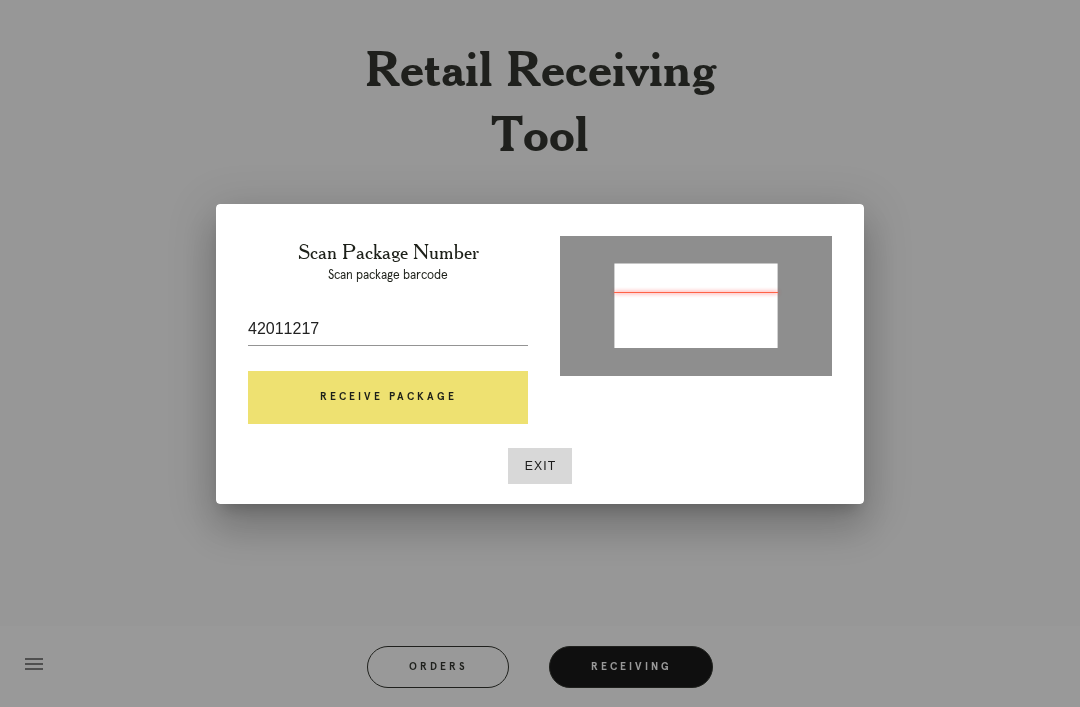 type on "1ZE3628KYW28158210" 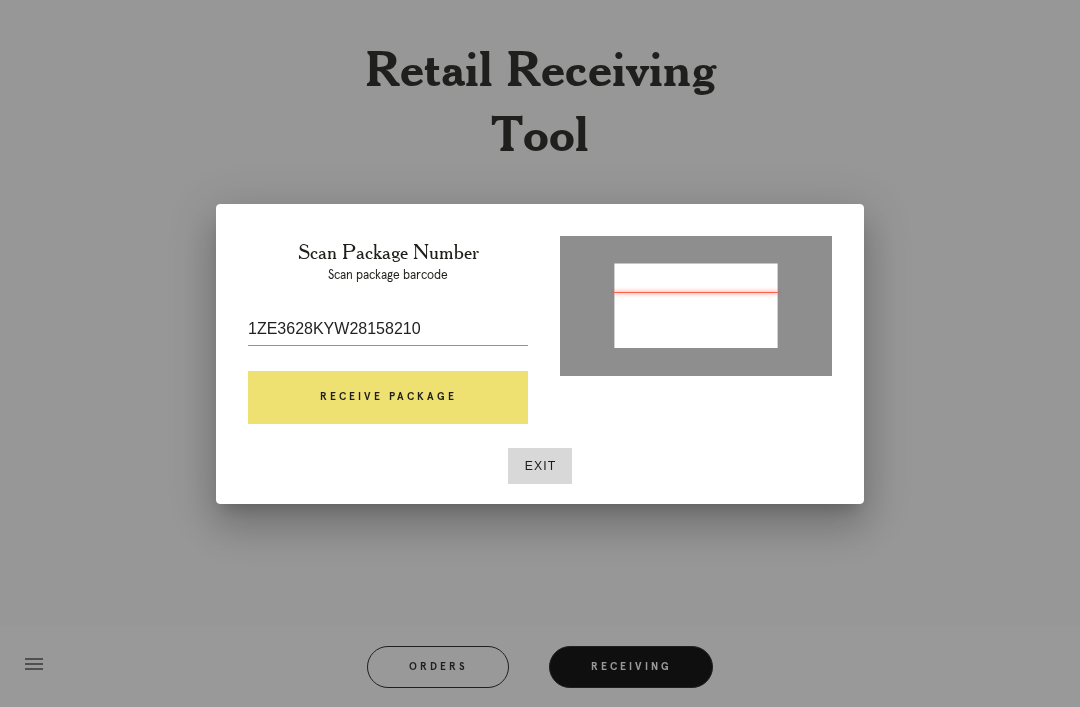 click on "Receive Package" at bounding box center [388, 398] 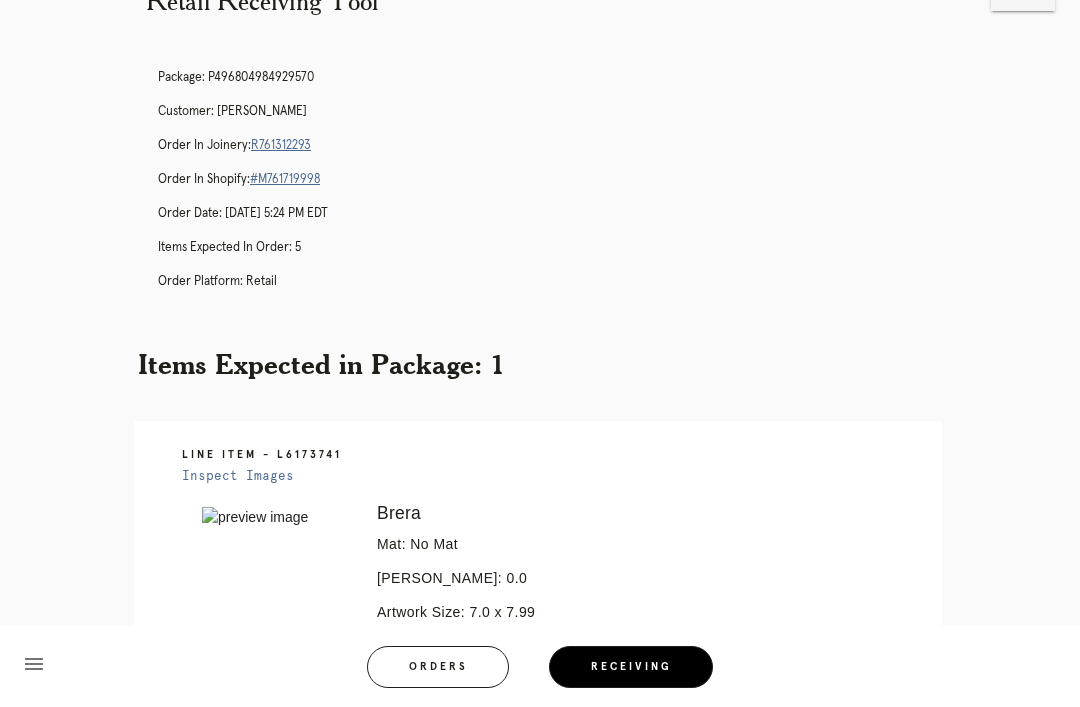 click on "Retail Receiving Tool   close   Package: P496804984929570   Customer: Julio Michelon
Order in Joinery:
R761312293
Order in Shopify:
#M761719998
Order Date:
06/22/2025  5:24 PM EDT
Items Expected in Order: 5   Order Platform: retail     Items Expected in Package:  1
Line Item - L6173741
Inspect Images
Error retreiving frame spec #9688881
Brera
Mat: No Mat
Mat Width: 0.0
Artwork Size:
7.0
x
7.99
Frame Size:
9.5
x
10.375
Conveyance: uploaded
Attempt: 2
Hanging Hardware: Sawtooth Hanger & Small Sticker
Return Instructions:
DS 07/02/2025: frame arrived to store with a significant dent on the right inner potion of the frame" at bounding box center [540, 598] 